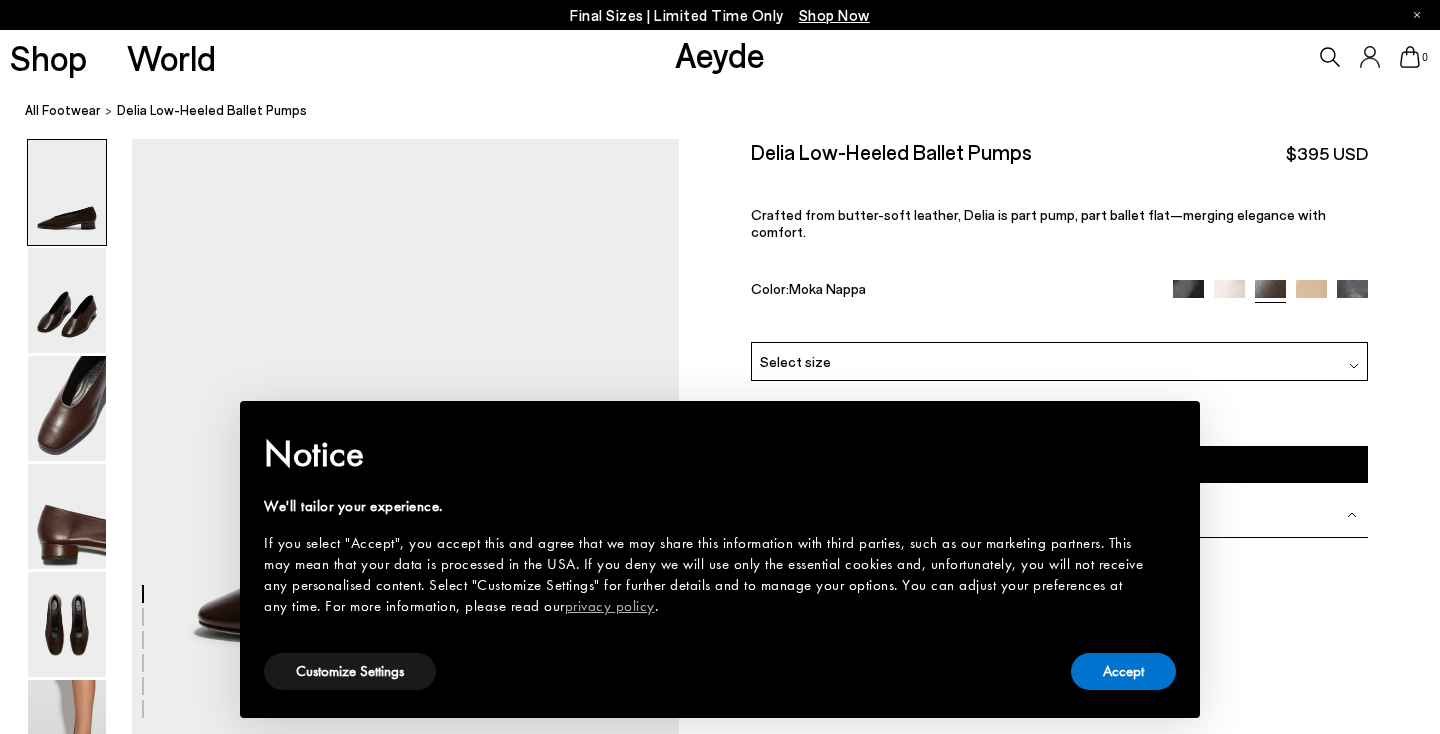 scroll, scrollTop: 0, scrollLeft: 0, axis: both 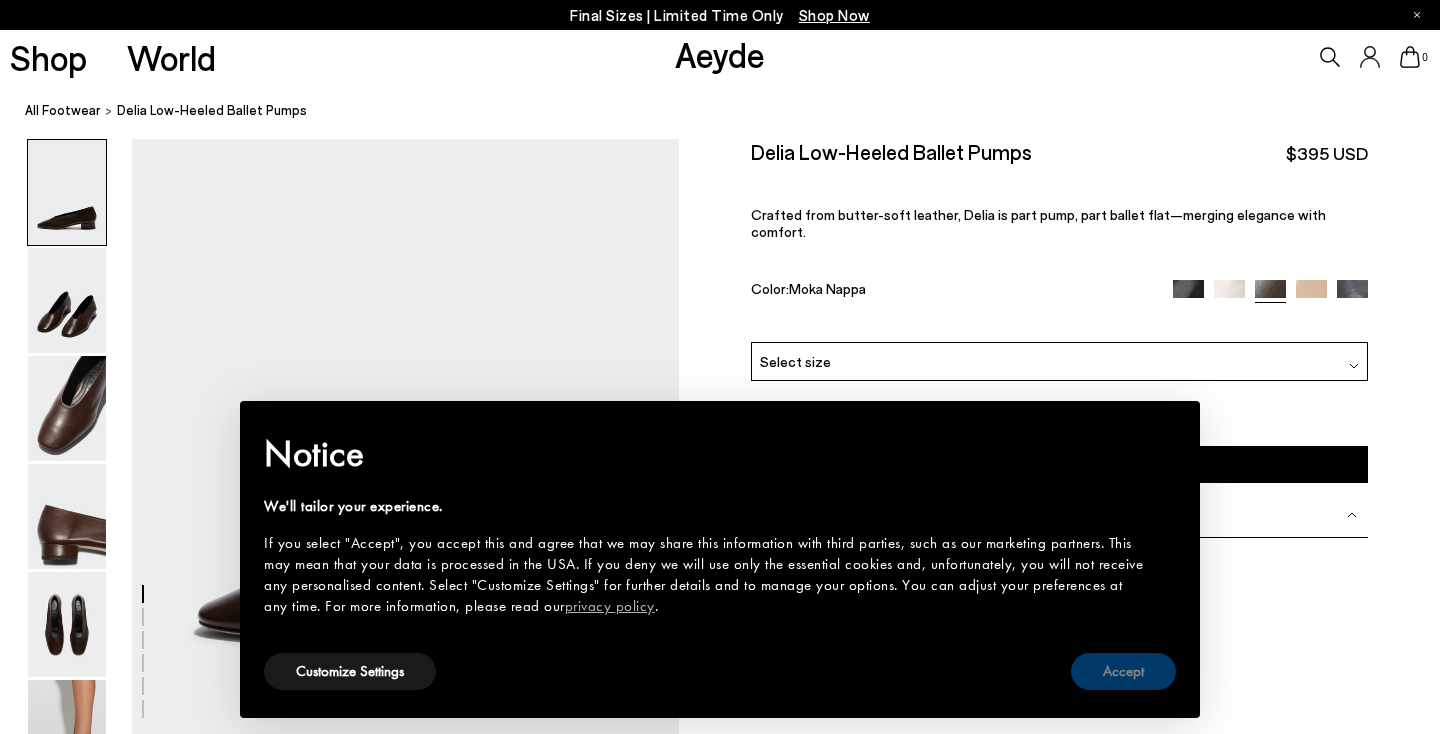 click on "Accept" at bounding box center [1123, 671] 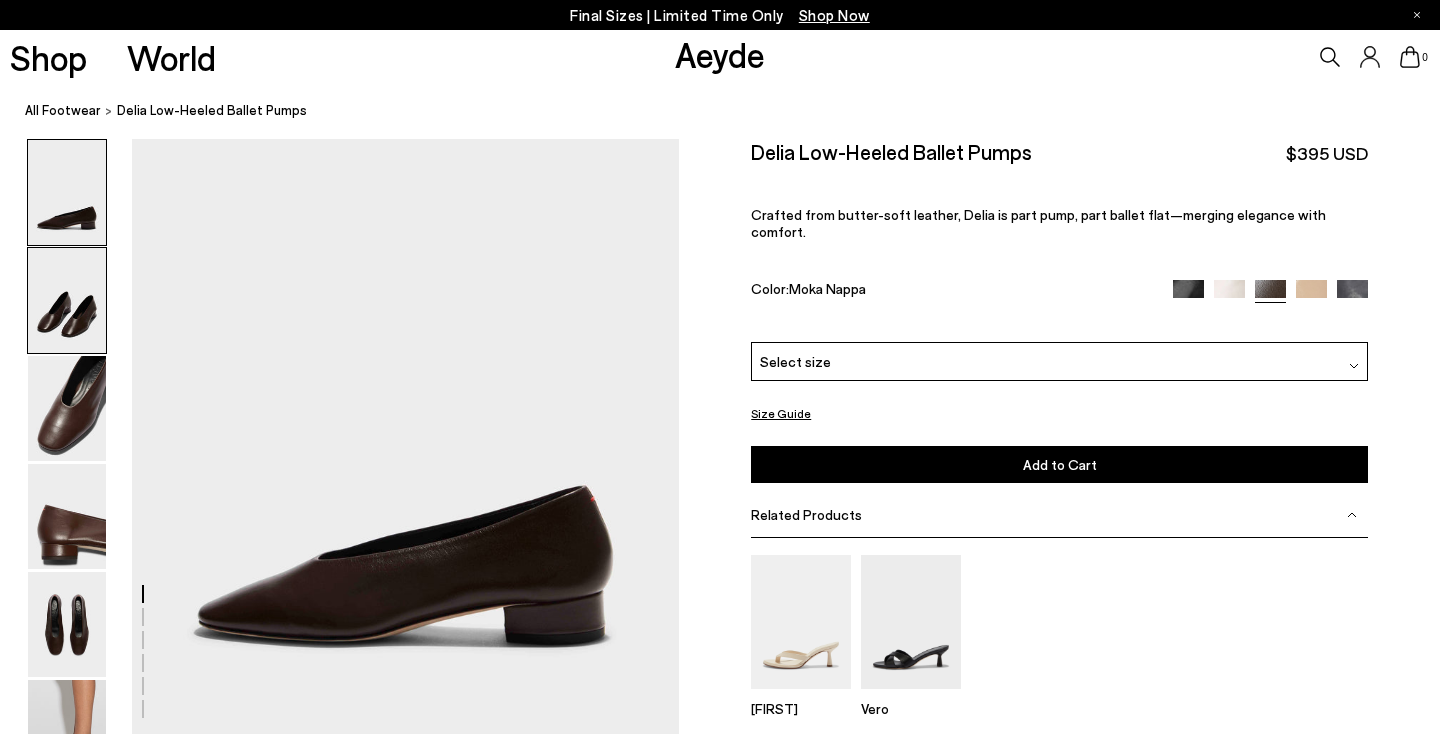 click at bounding box center (67, 300) 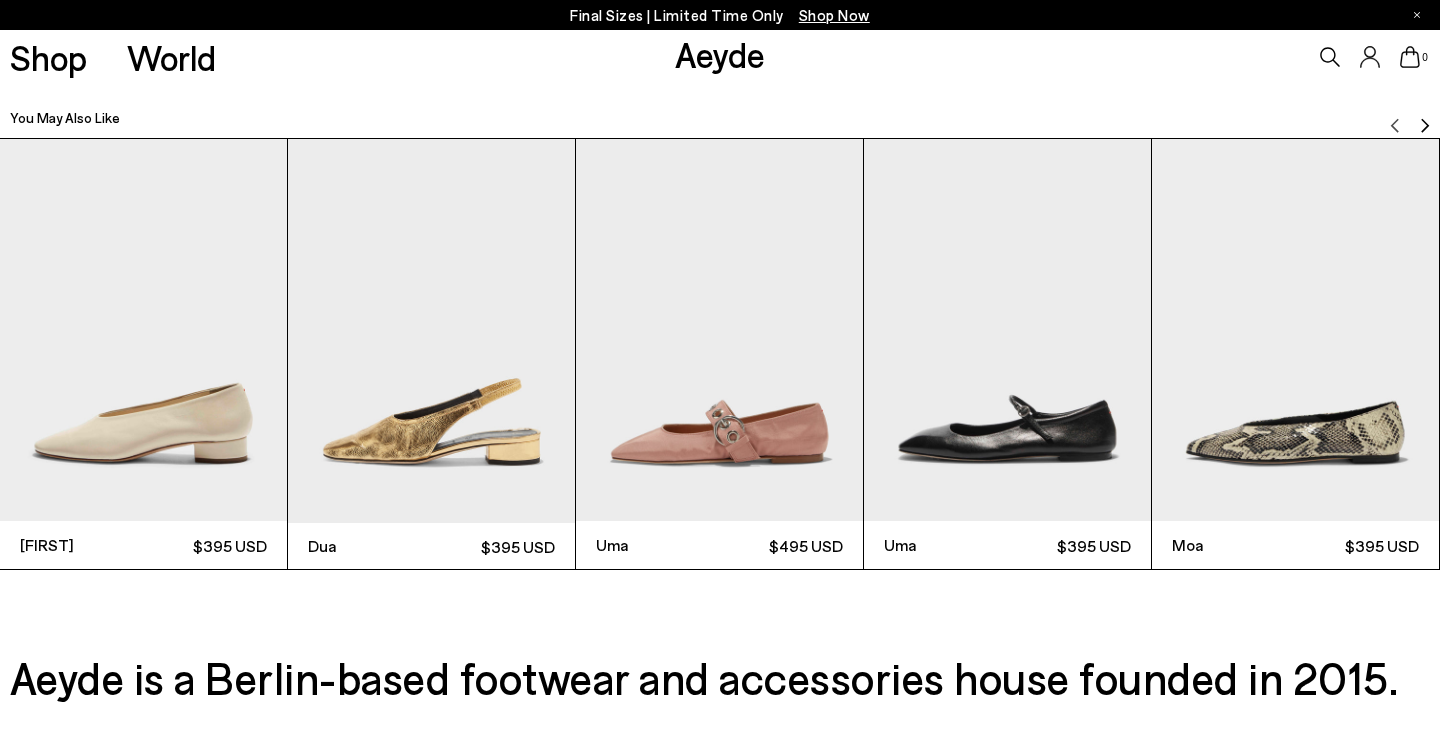 scroll, scrollTop: 4409, scrollLeft: 0, axis: vertical 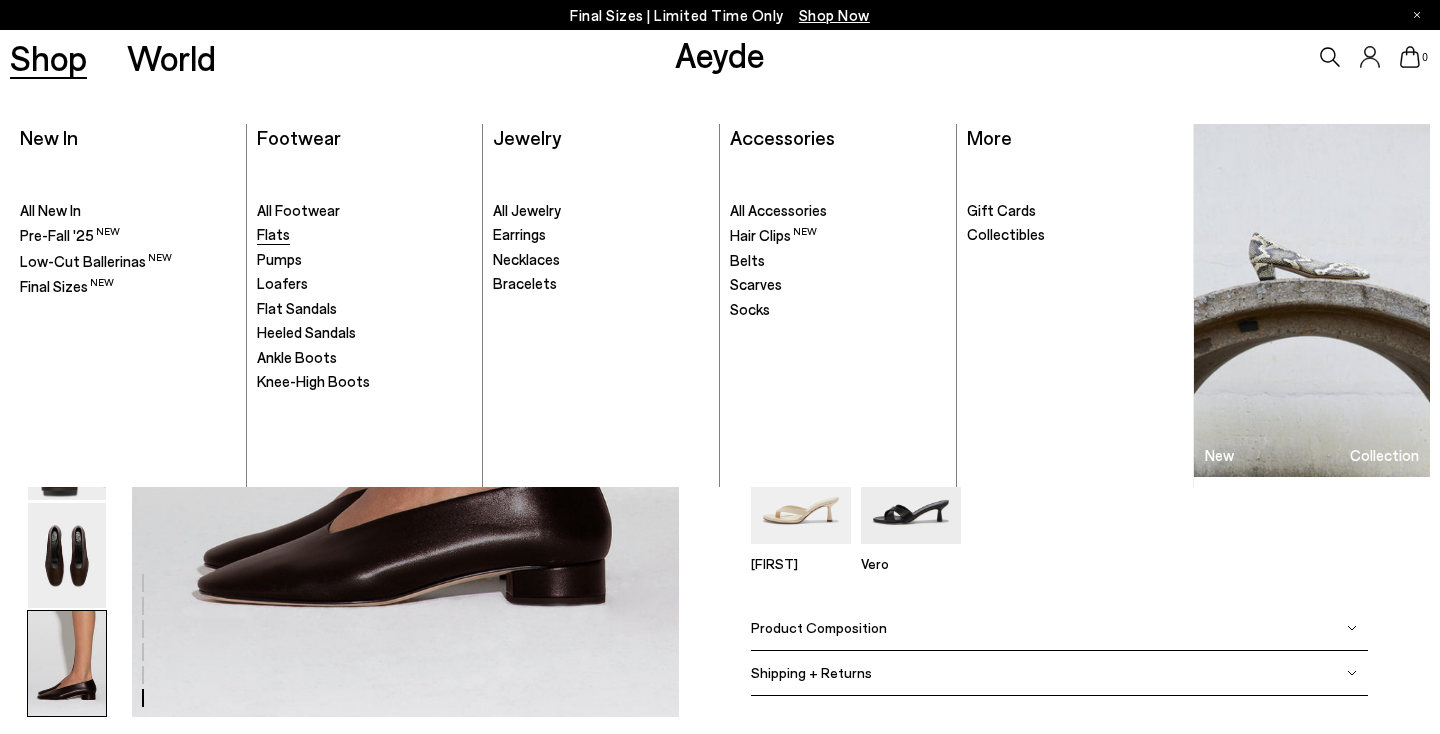 click on "Flats" at bounding box center (273, 234) 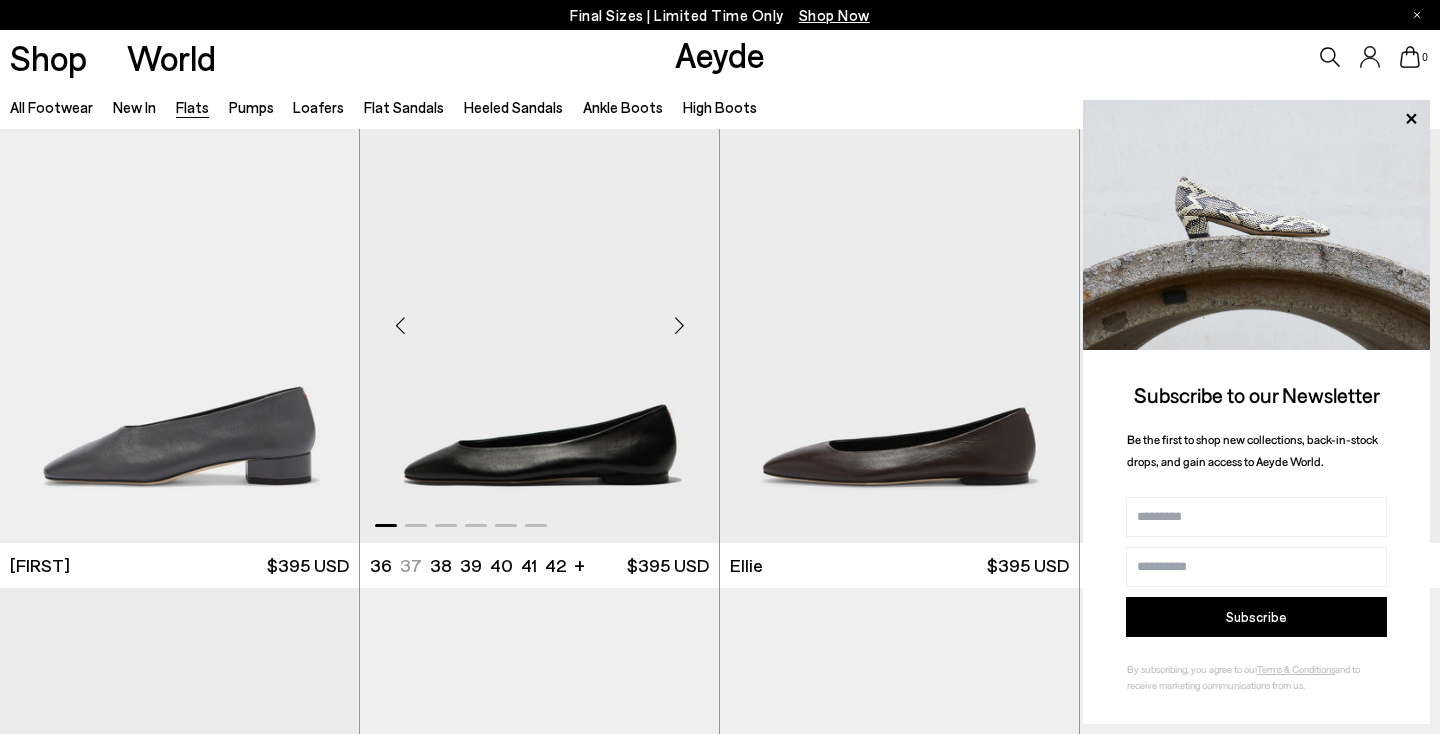 scroll, scrollTop: 536, scrollLeft: 0, axis: vertical 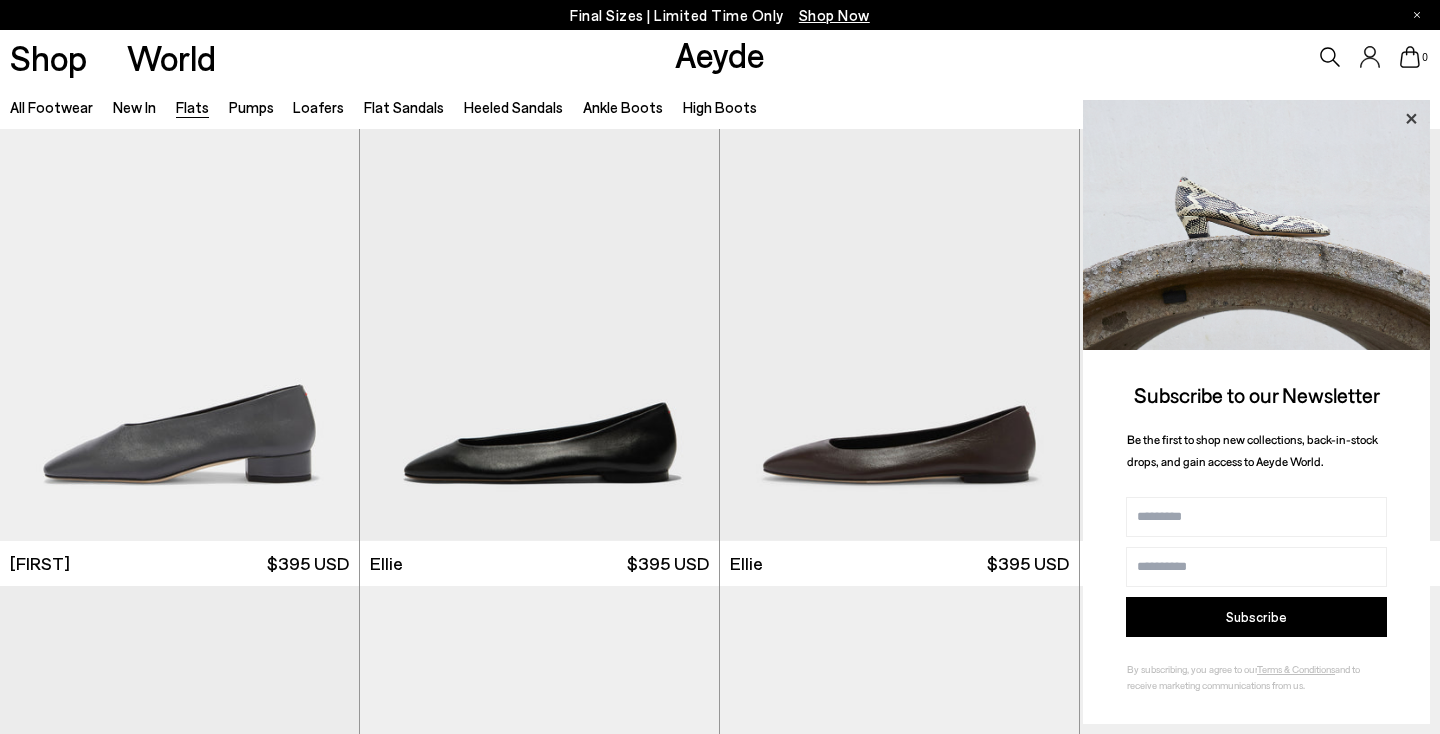 click 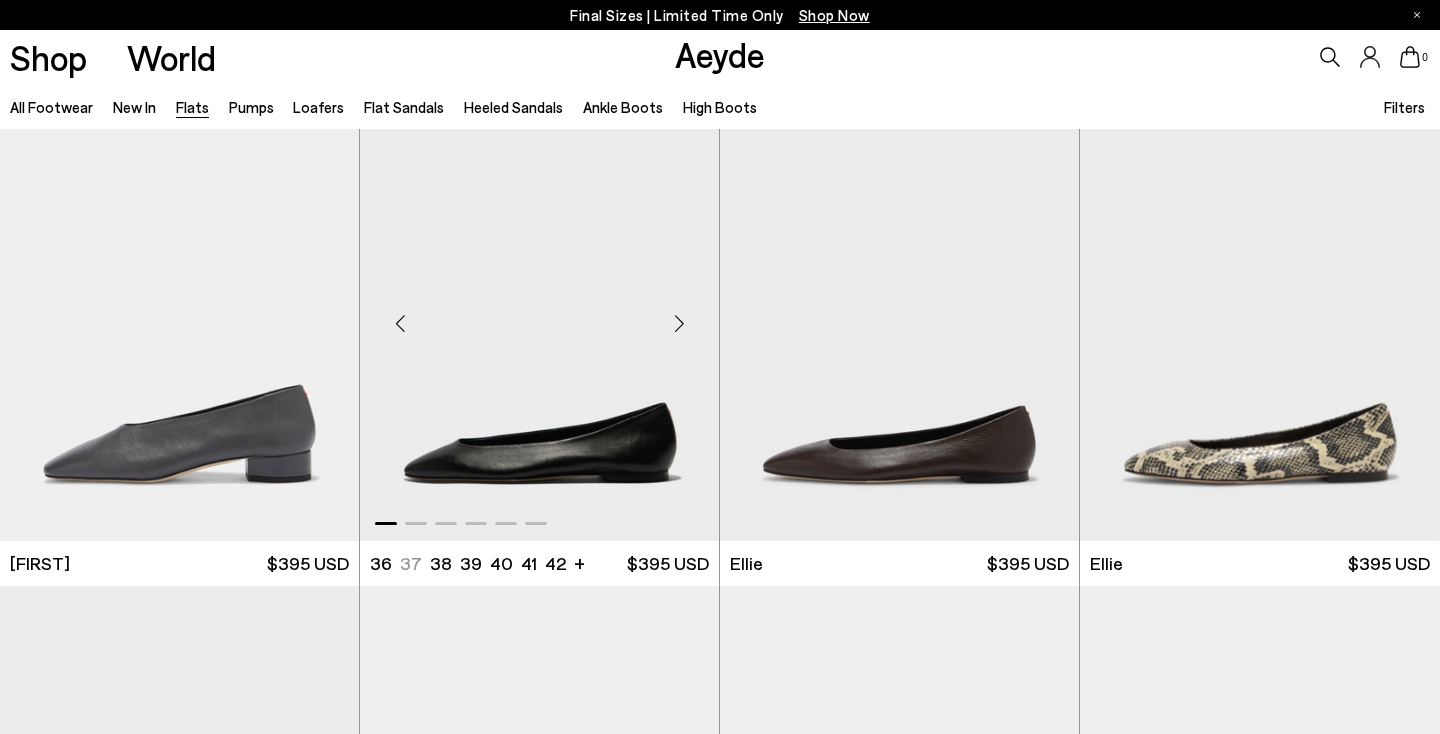 click at bounding box center [679, 323] 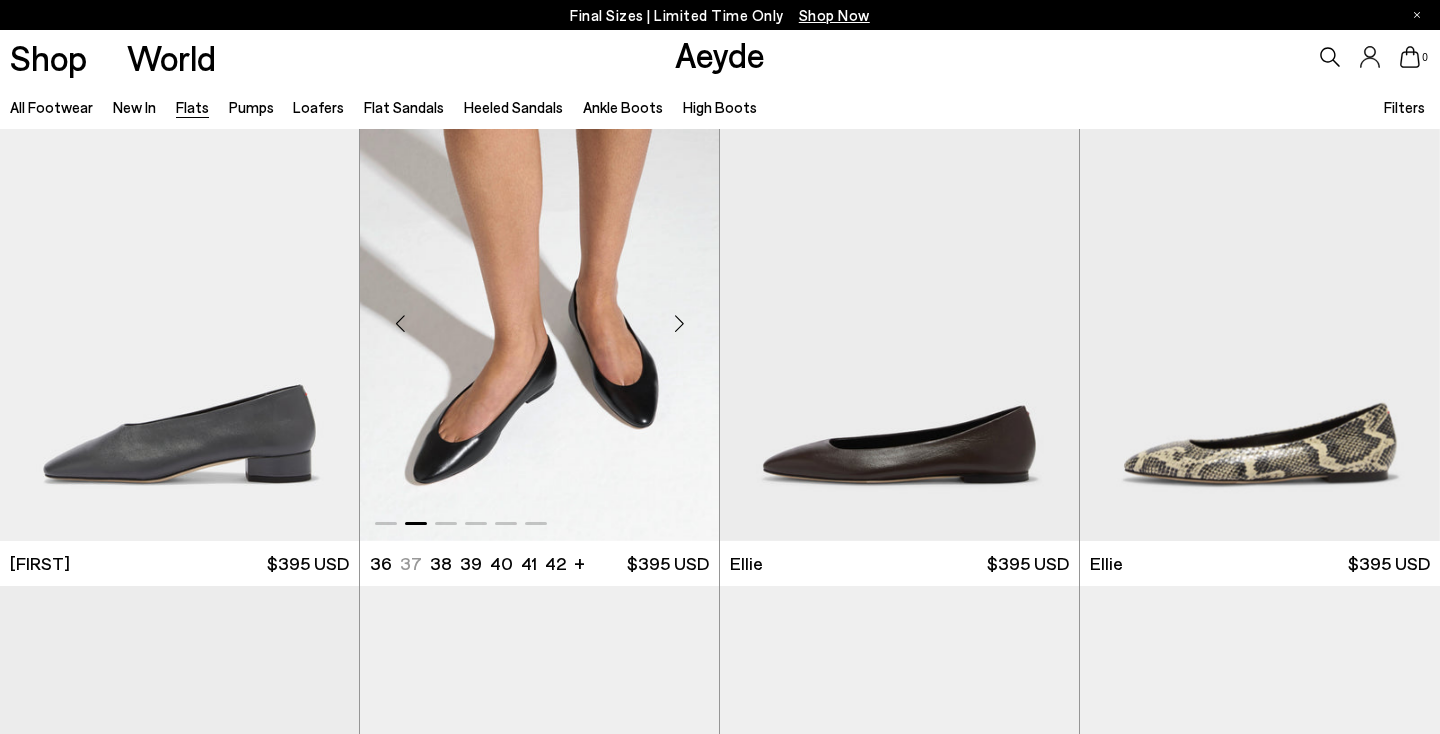 click at bounding box center (679, 323) 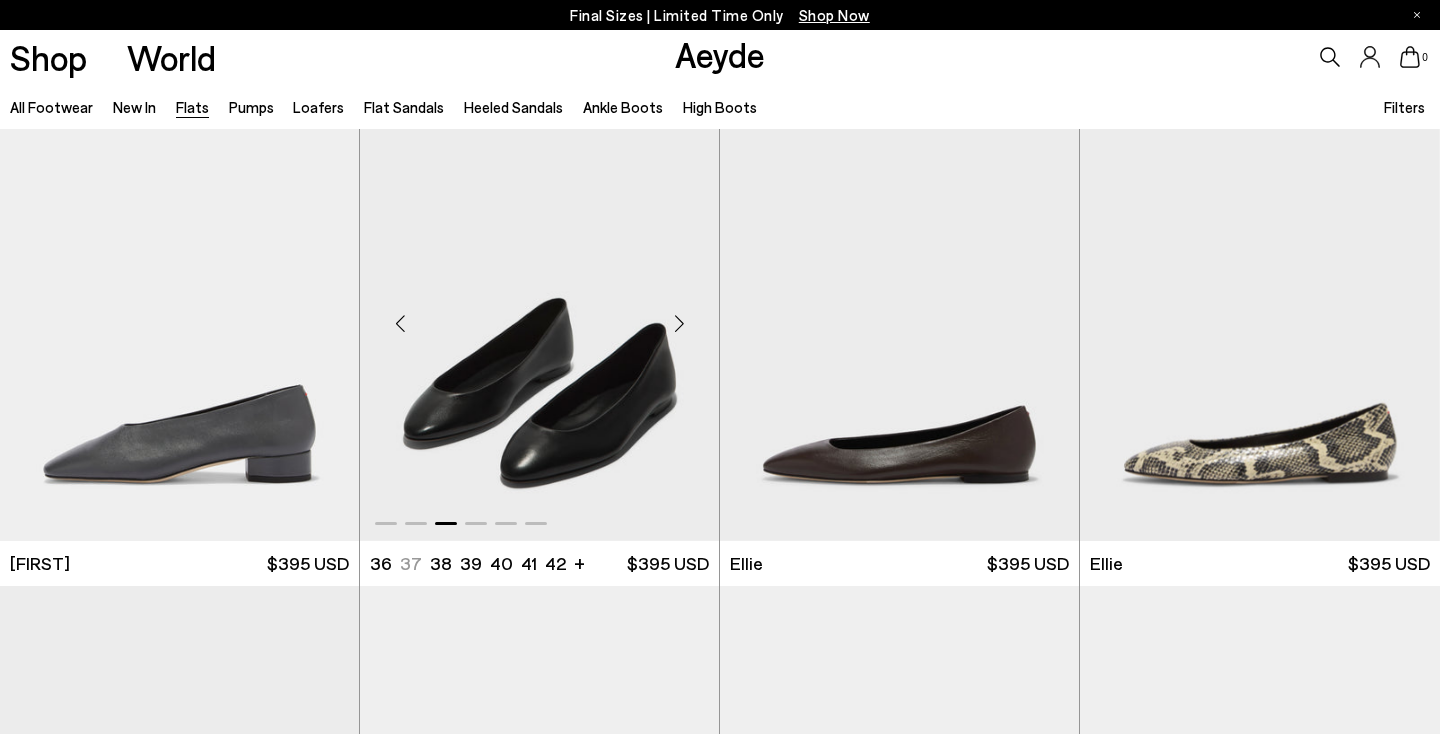 click at bounding box center [679, 323] 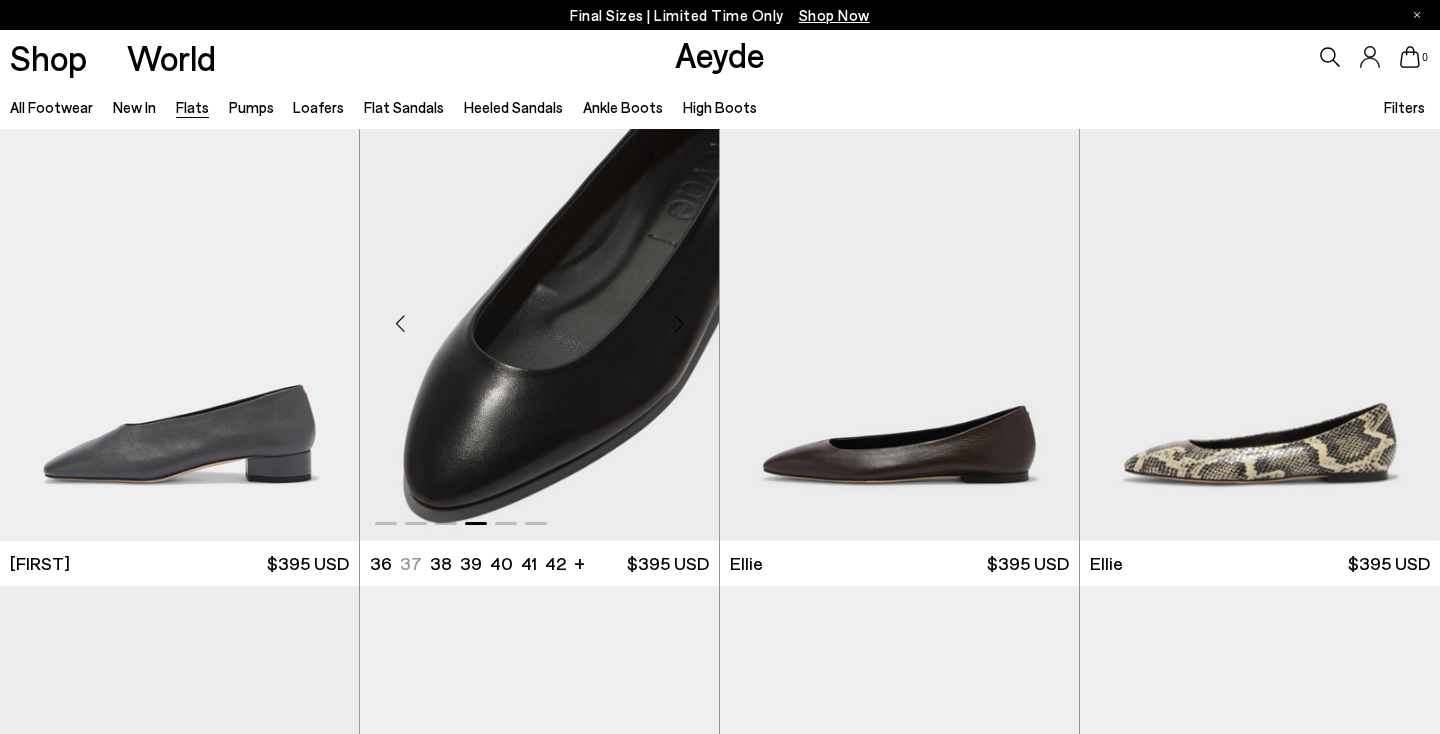 click at bounding box center (679, 323) 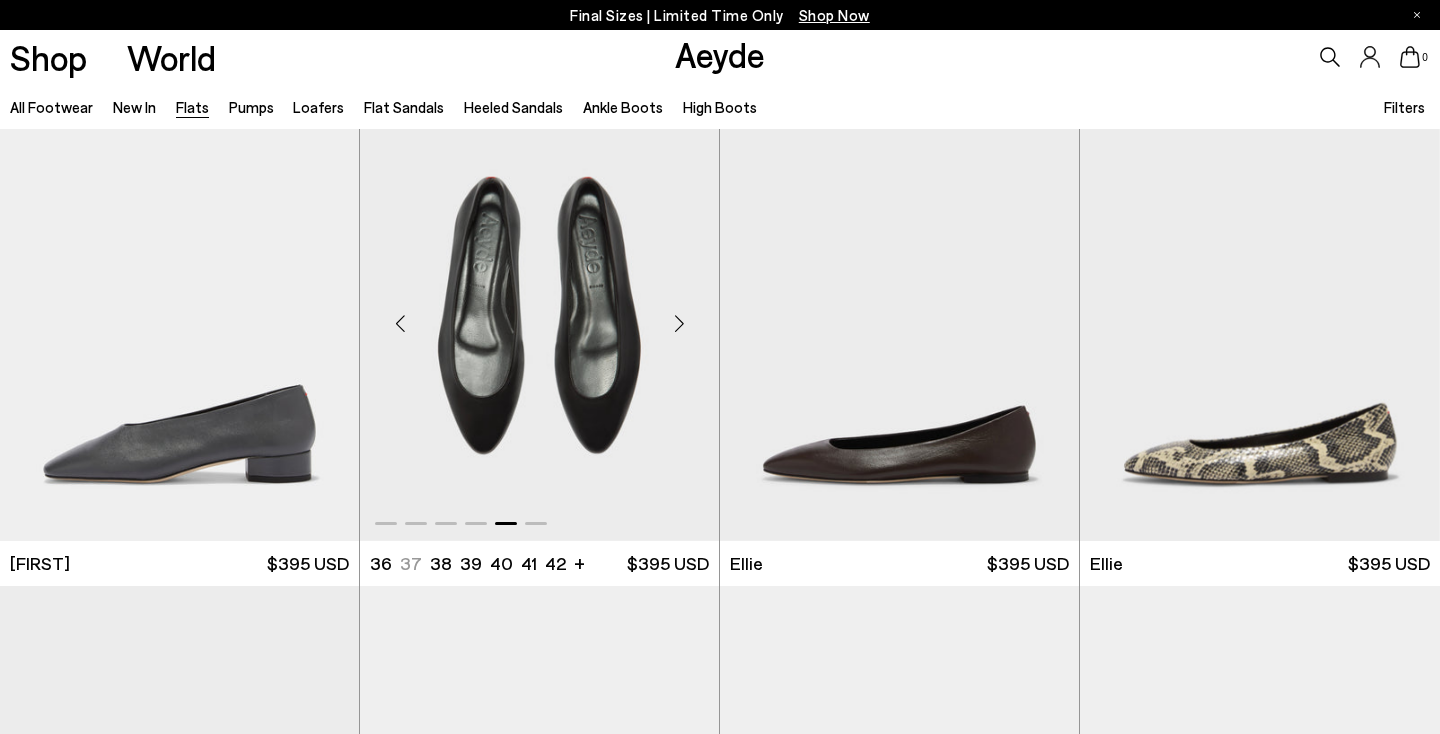 click at bounding box center (679, 323) 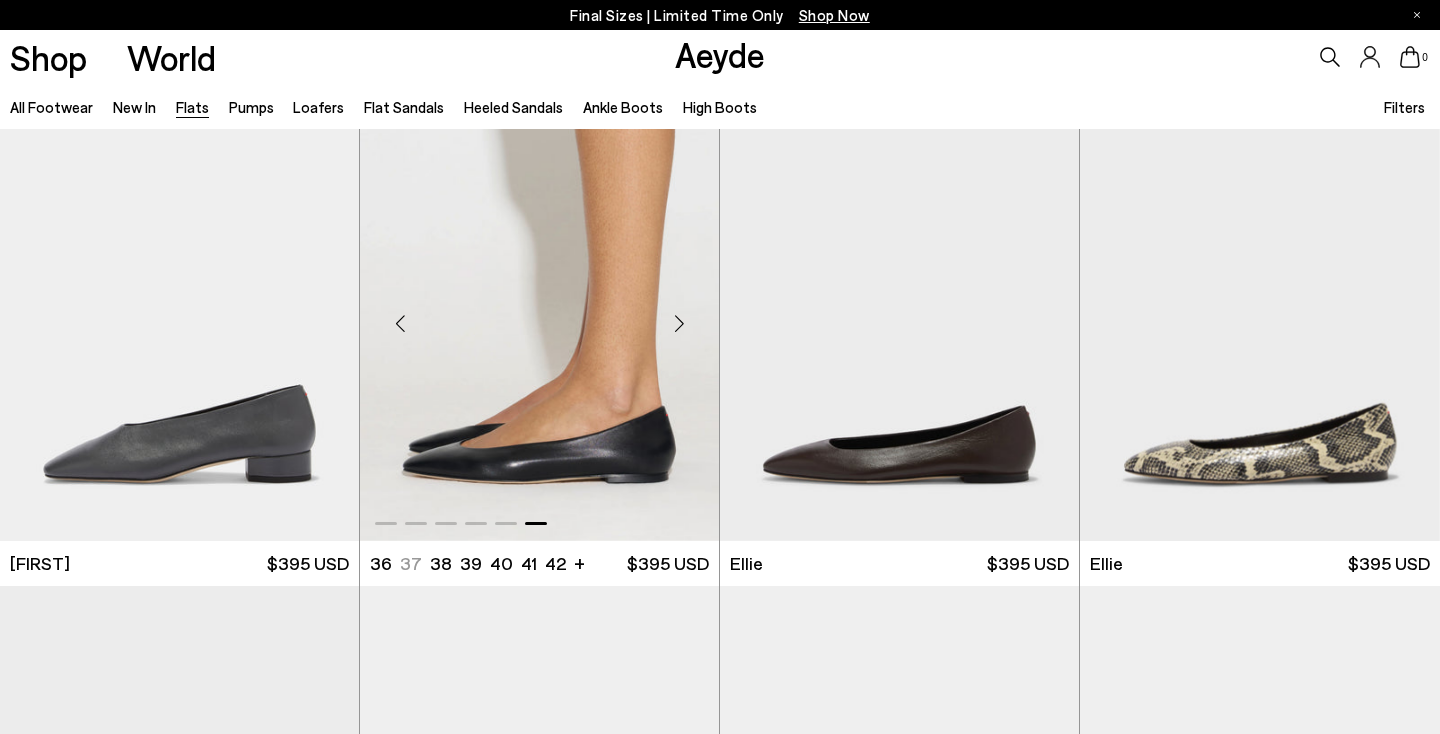 click at bounding box center (679, 323) 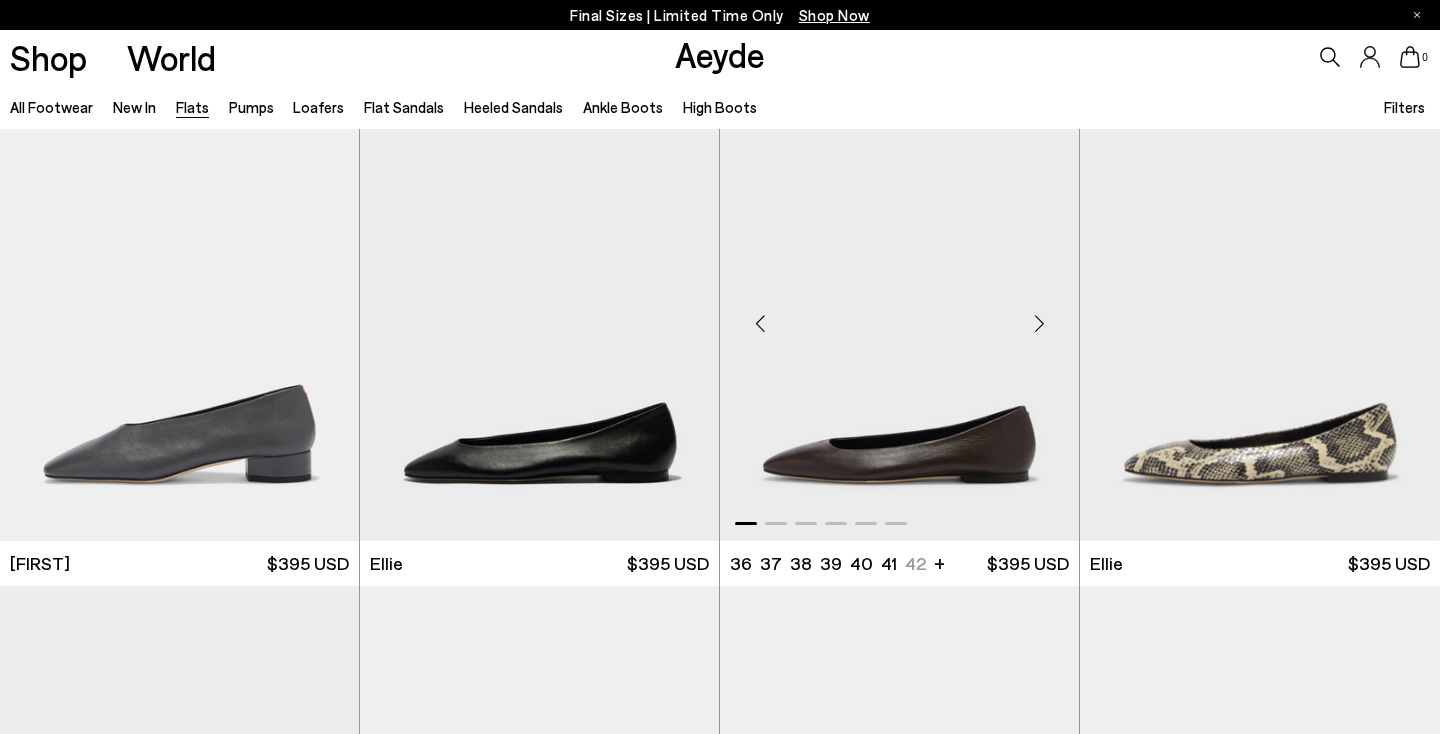 click at bounding box center [1039, 323] 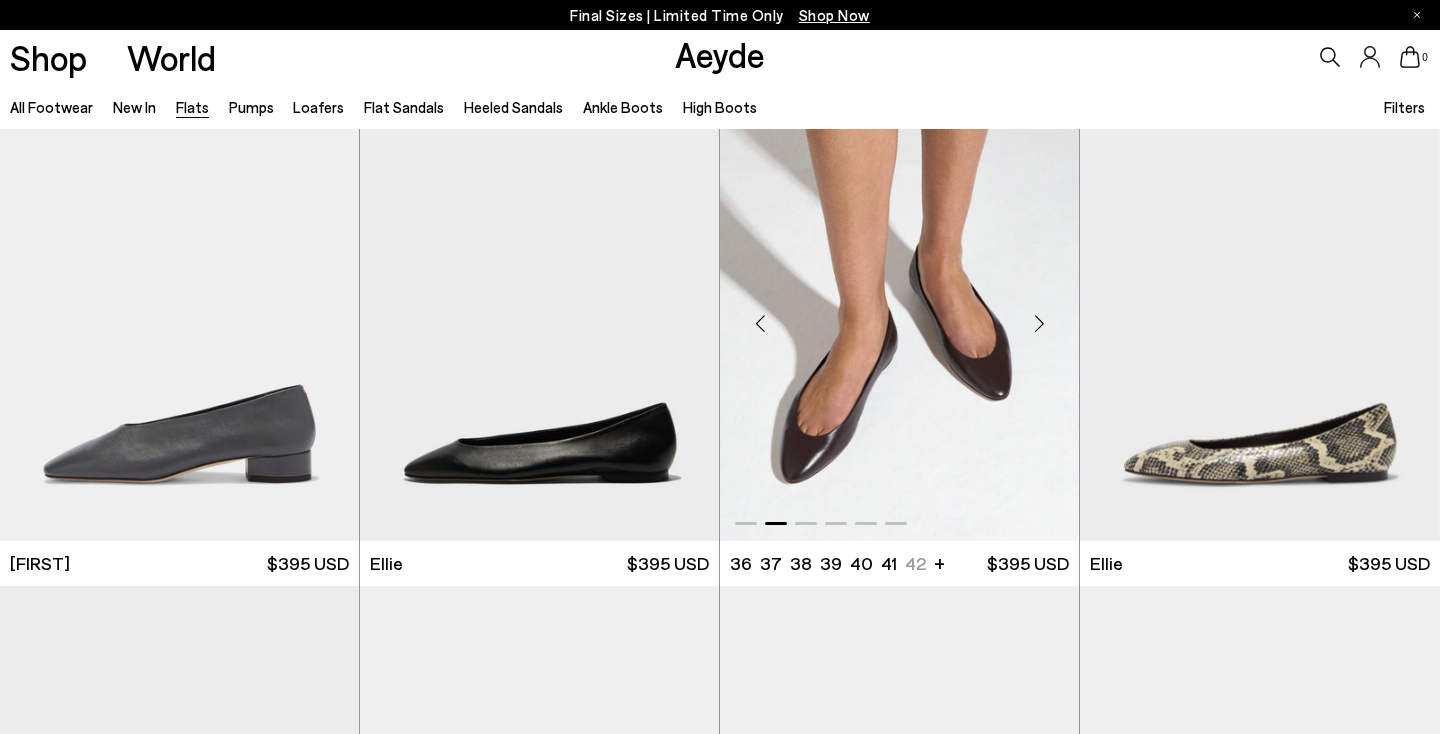 click at bounding box center [1039, 323] 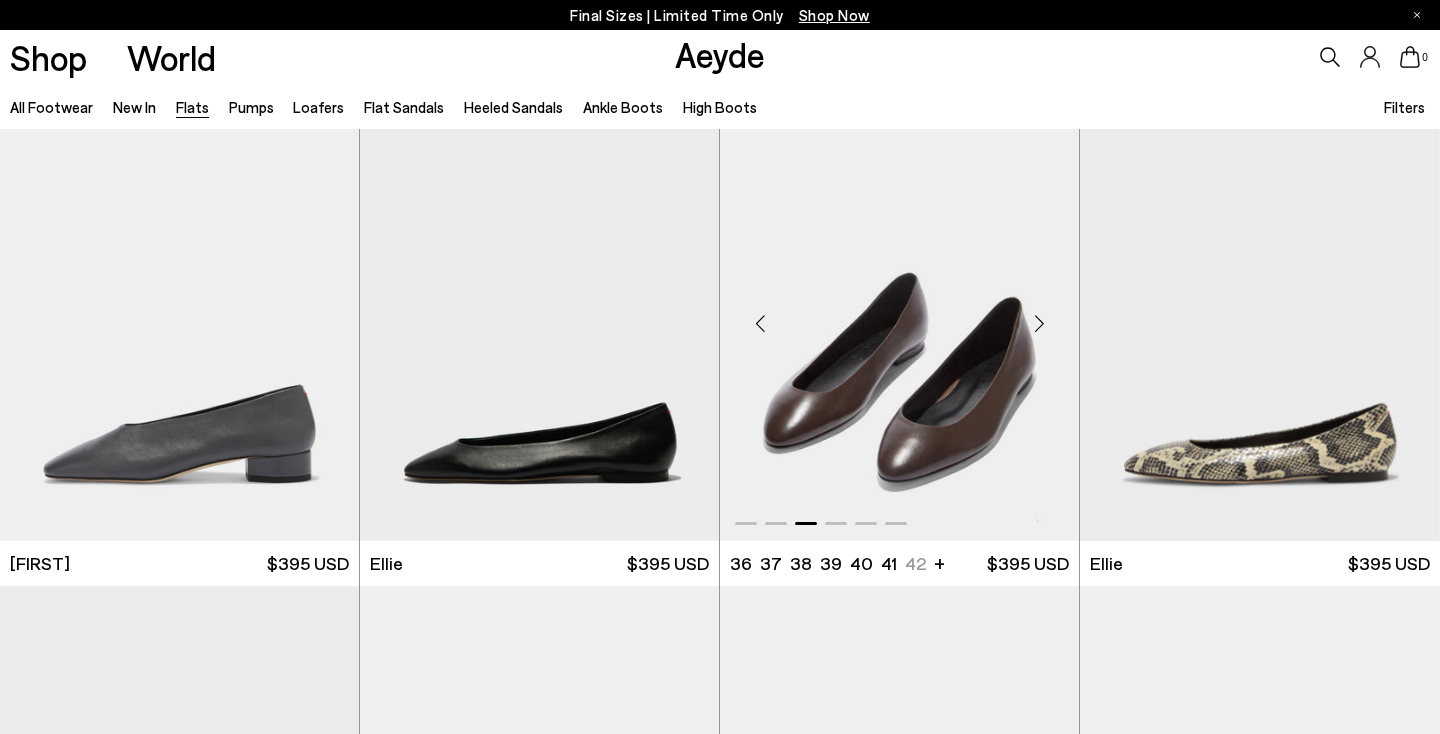 click at bounding box center (1039, 323) 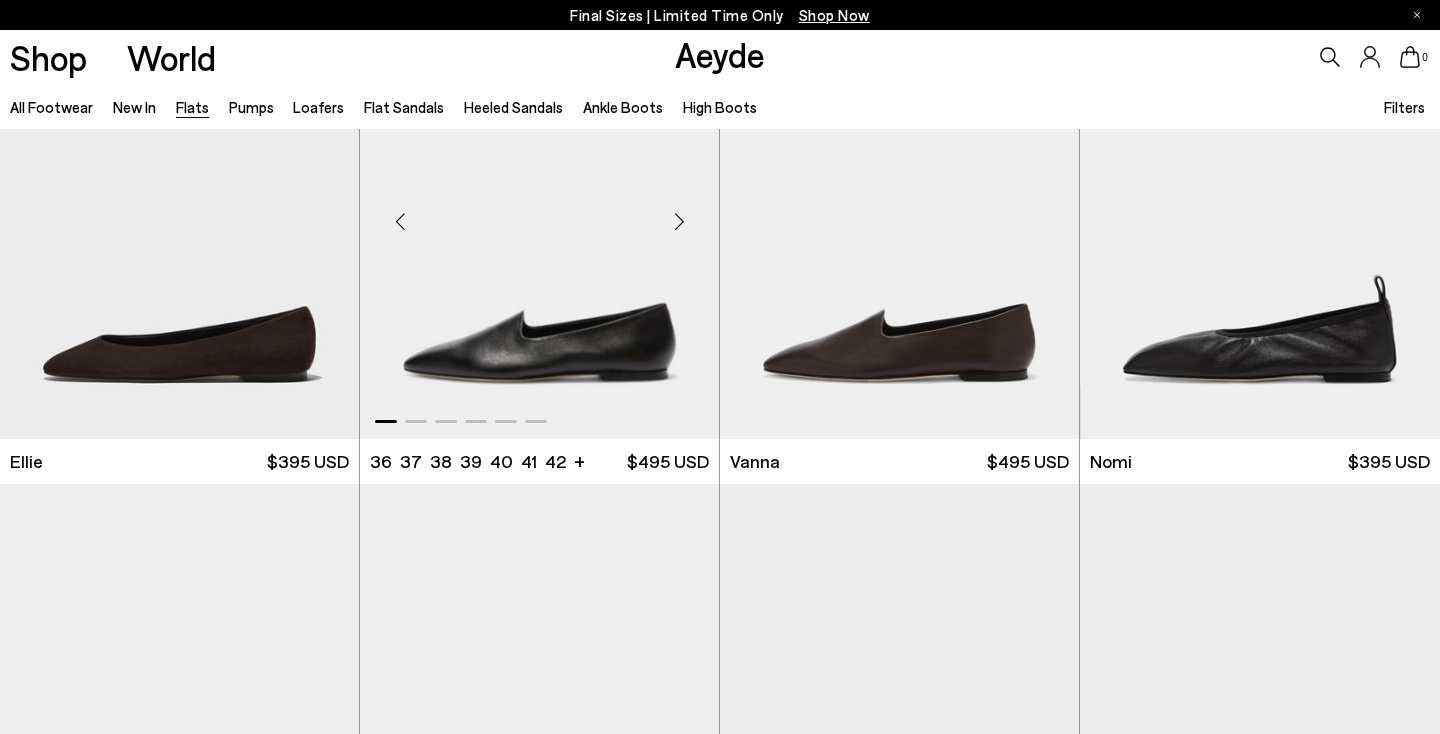 scroll, scrollTop: 996, scrollLeft: 0, axis: vertical 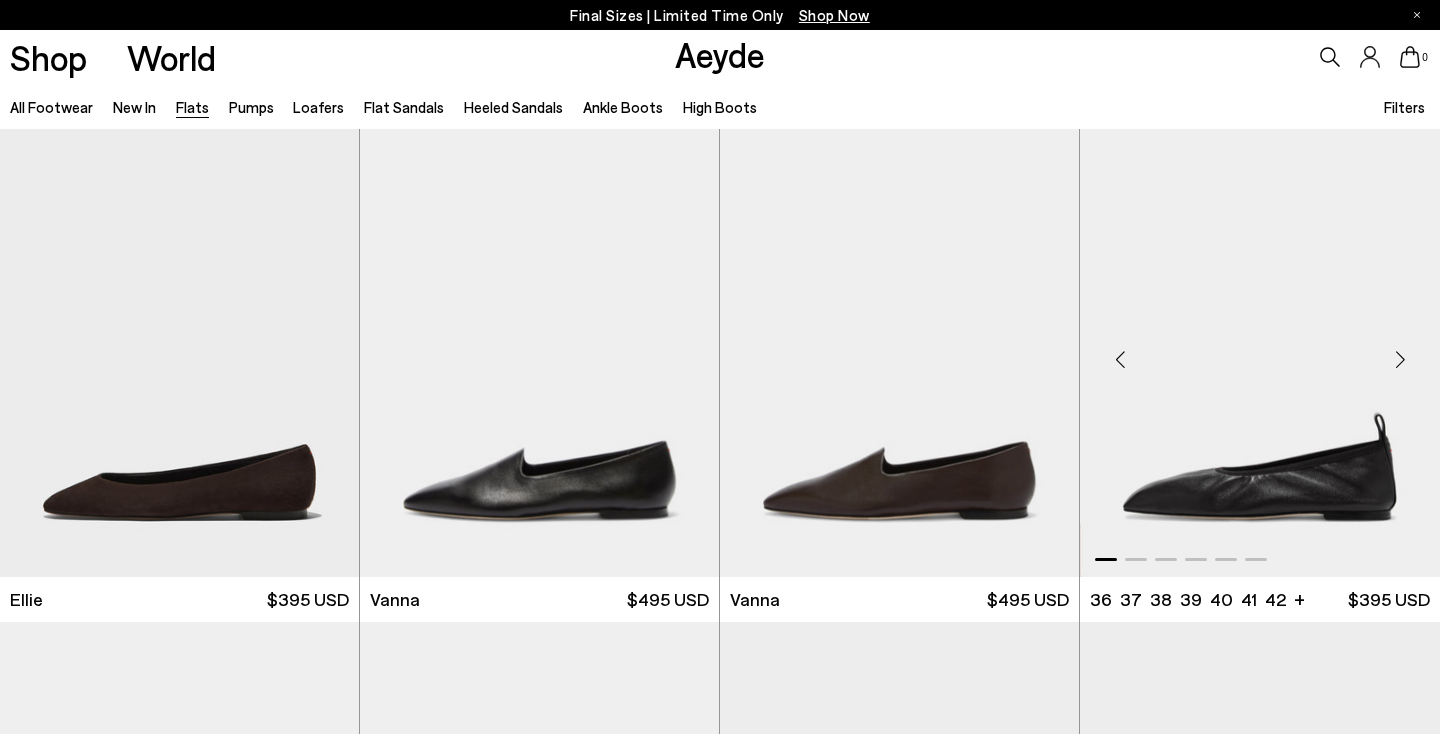 click at bounding box center (1400, 360) 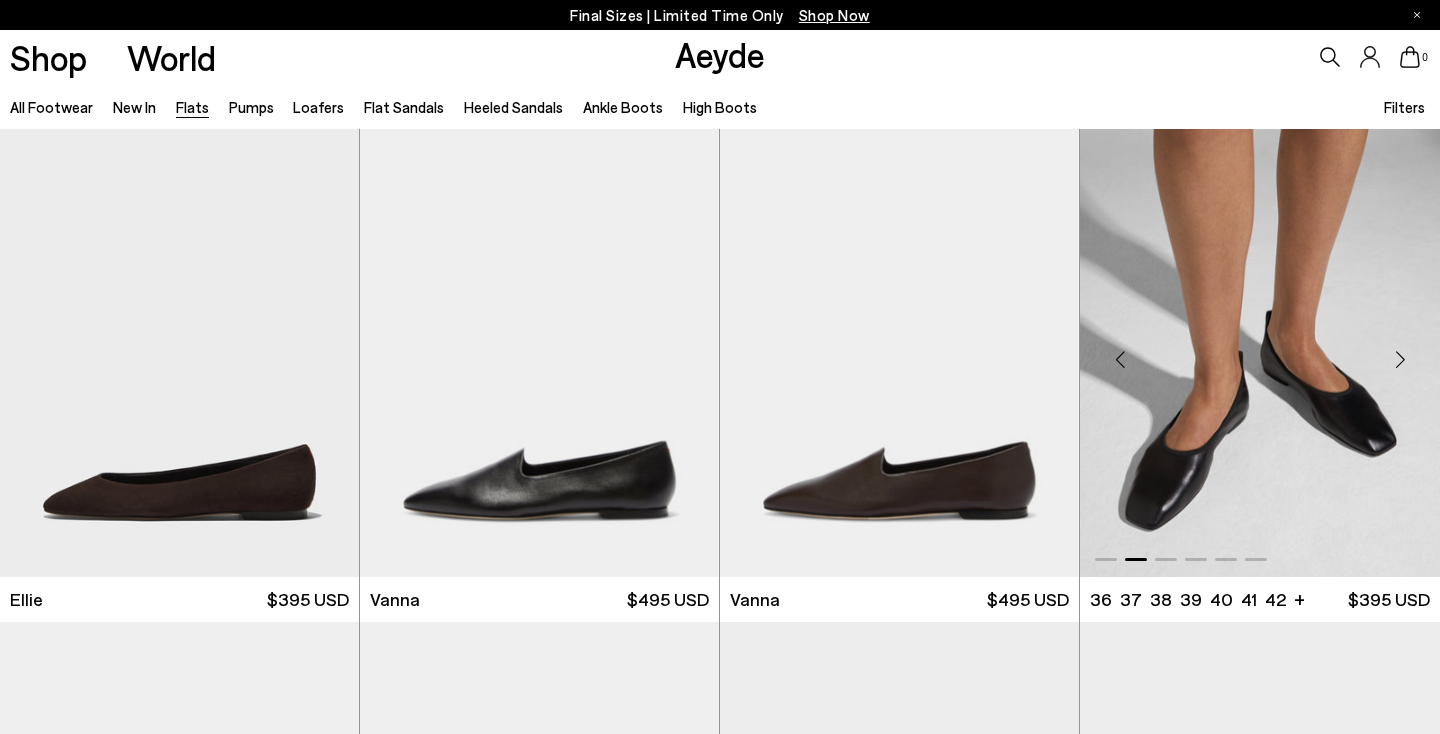 click at bounding box center (1400, 360) 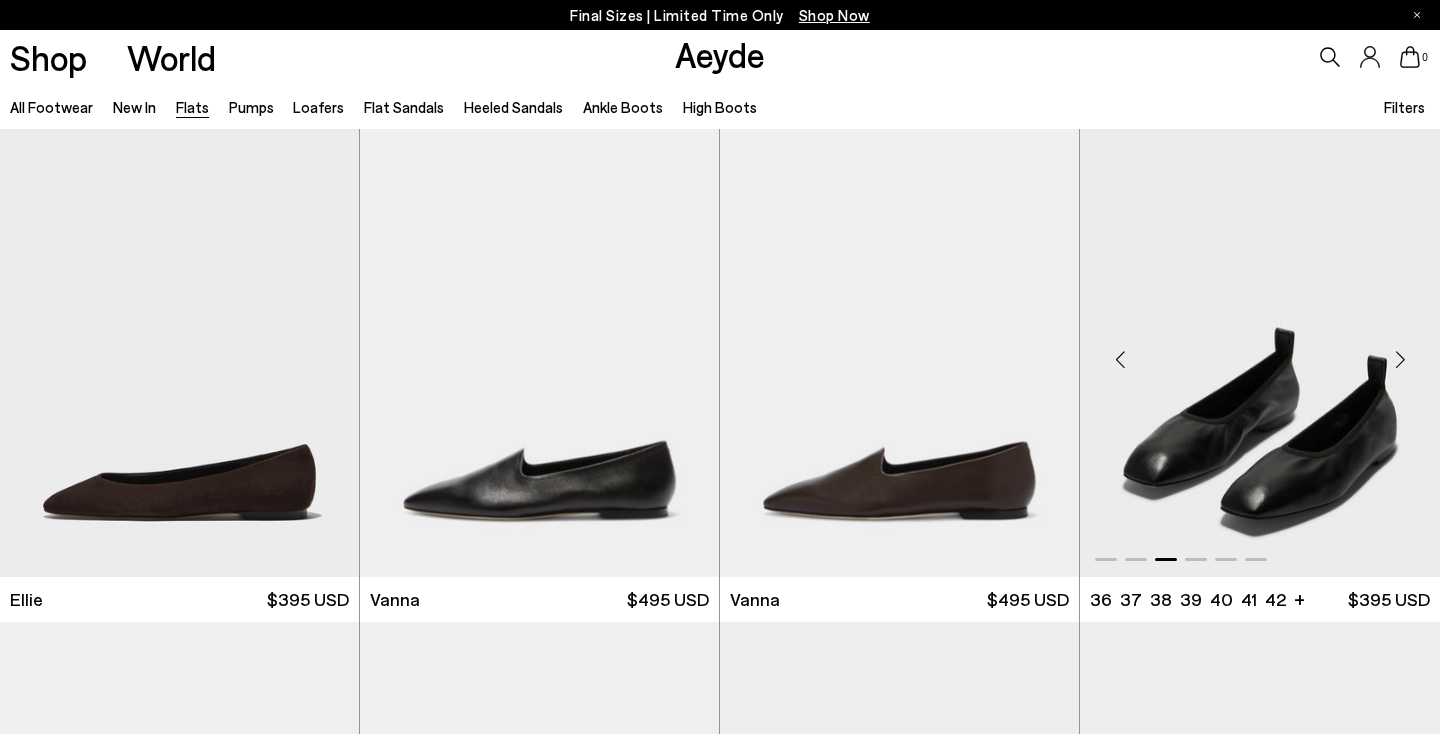 click at bounding box center (1400, 360) 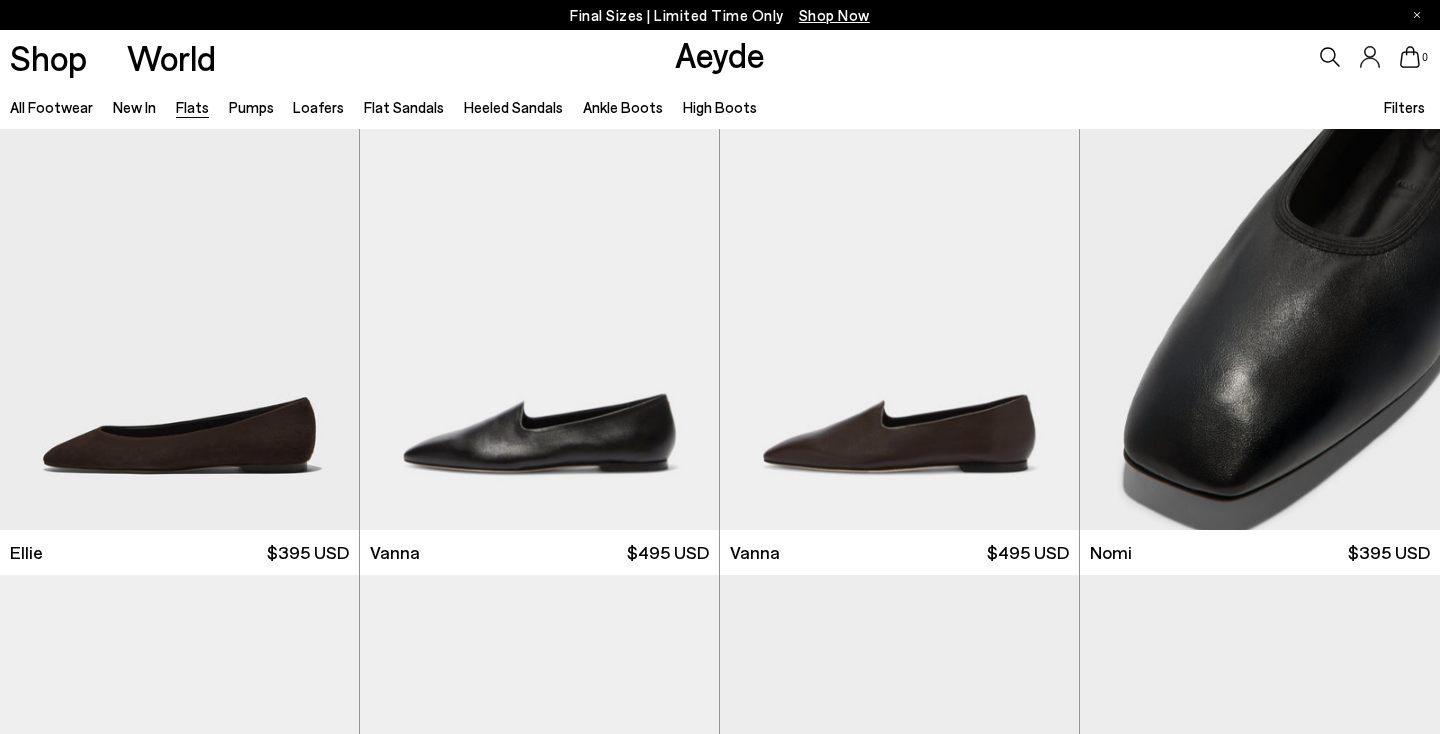 scroll, scrollTop: 1524, scrollLeft: 0, axis: vertical 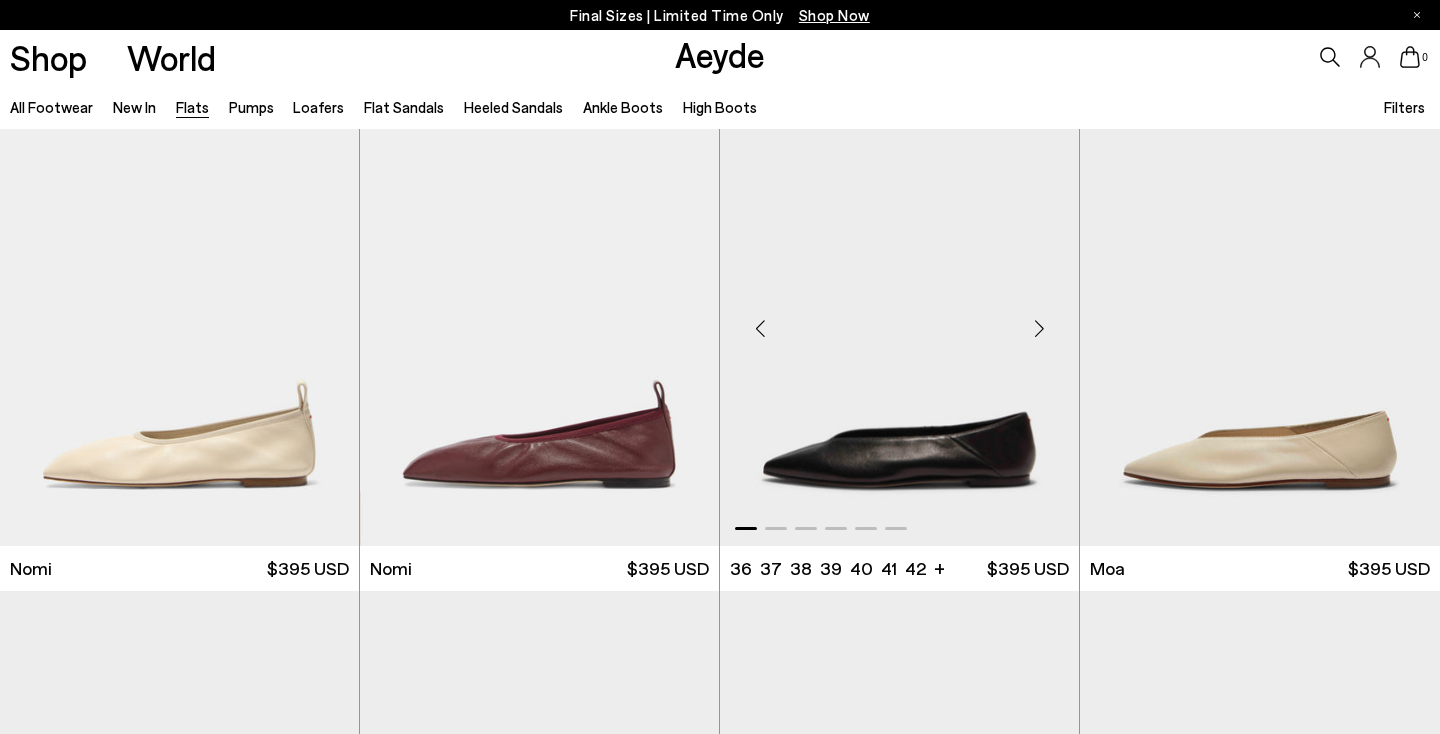 click at bounding box center (1039, 328) 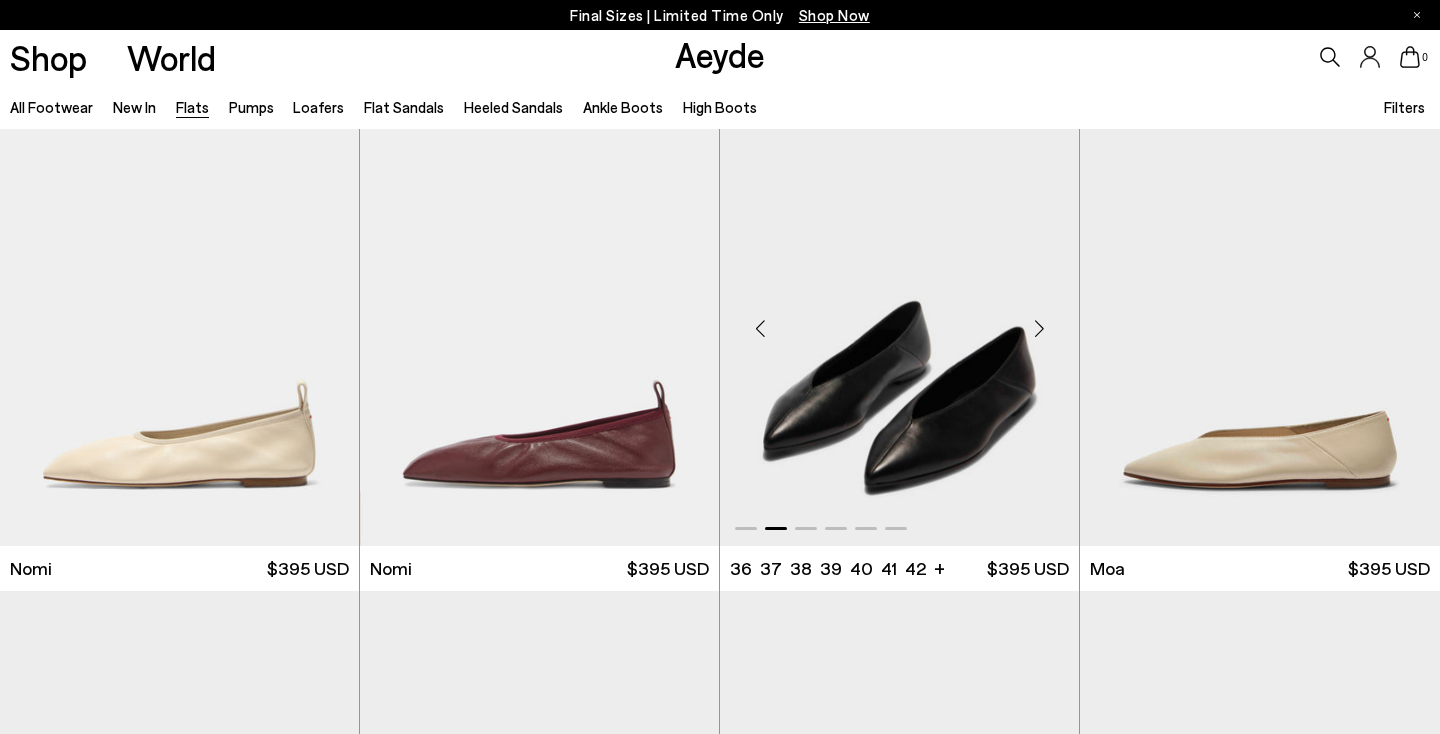 click at bounding box center (1039, 328) 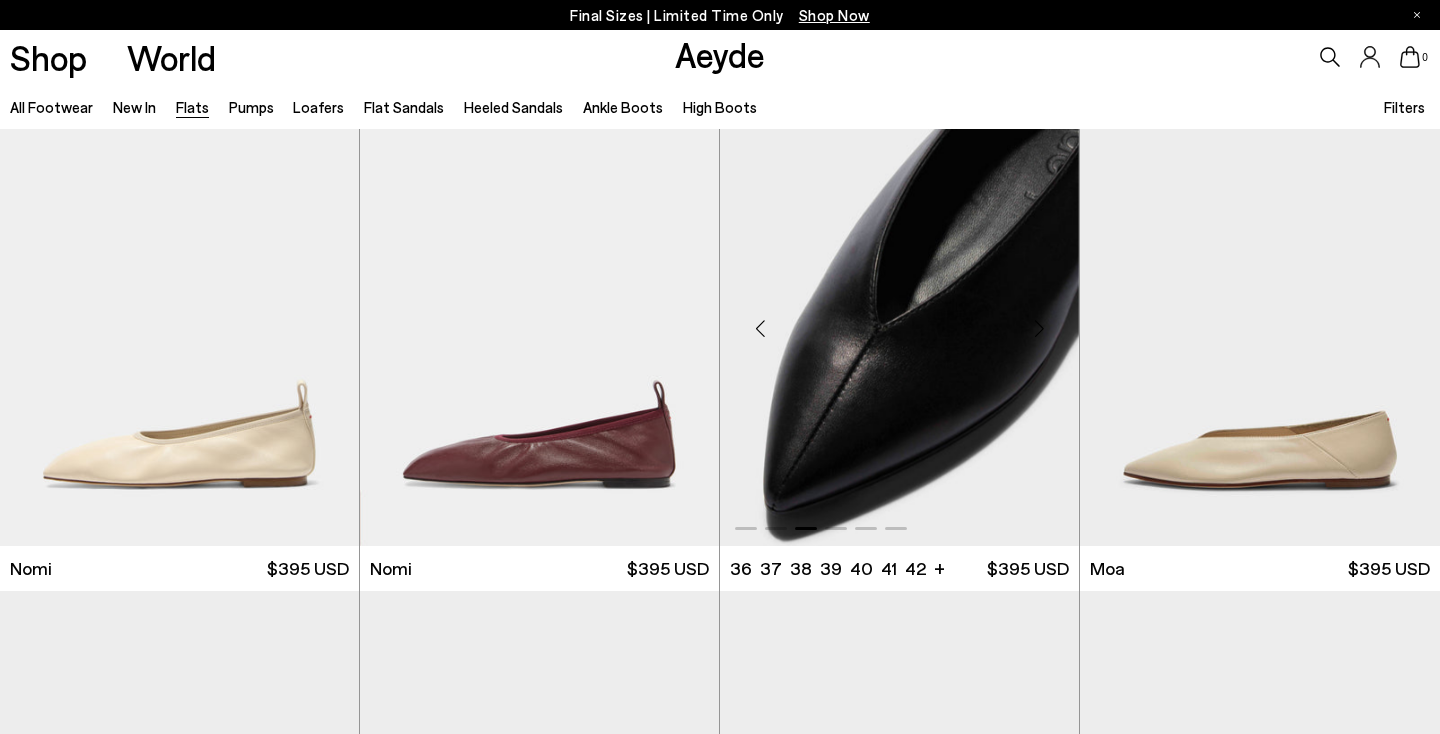 click at bounding box center (1039, 328) 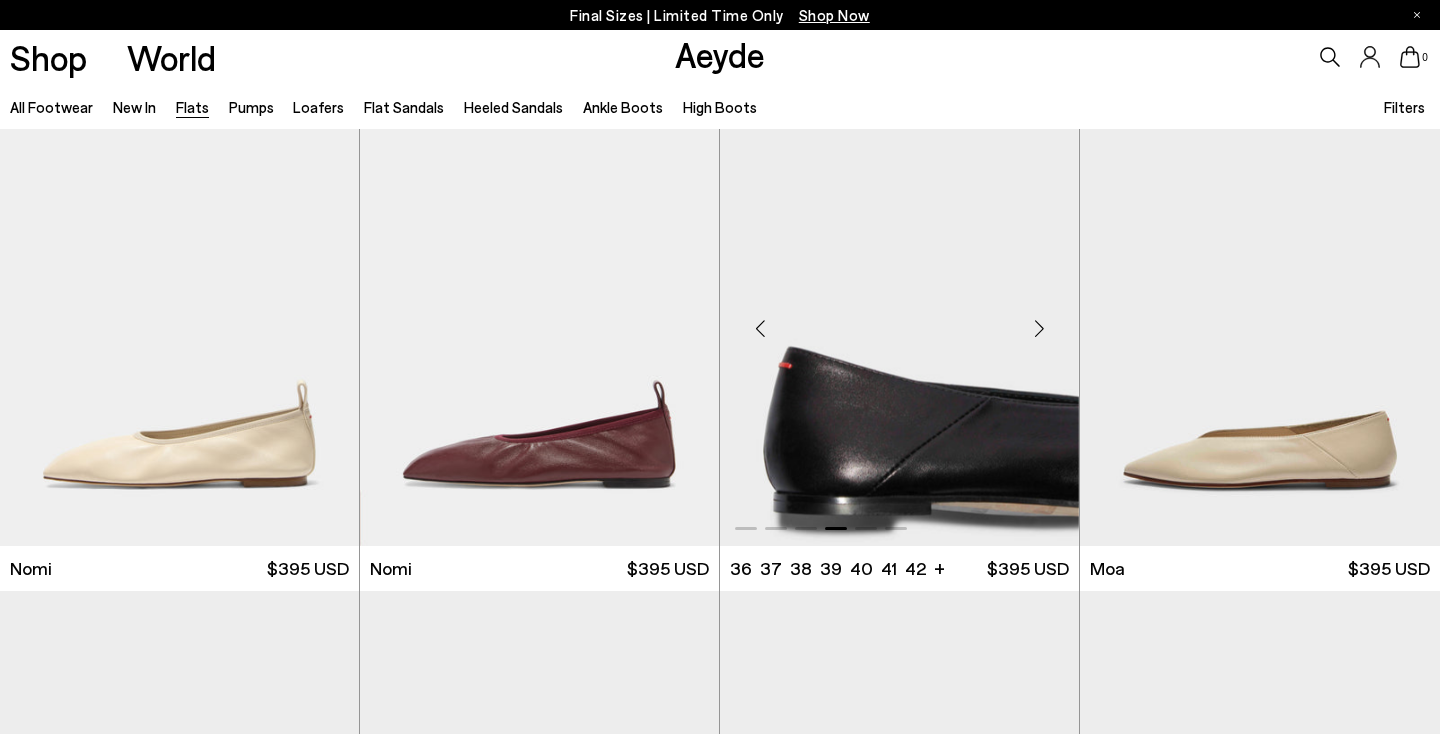 click at bounding box center (1039, 328) 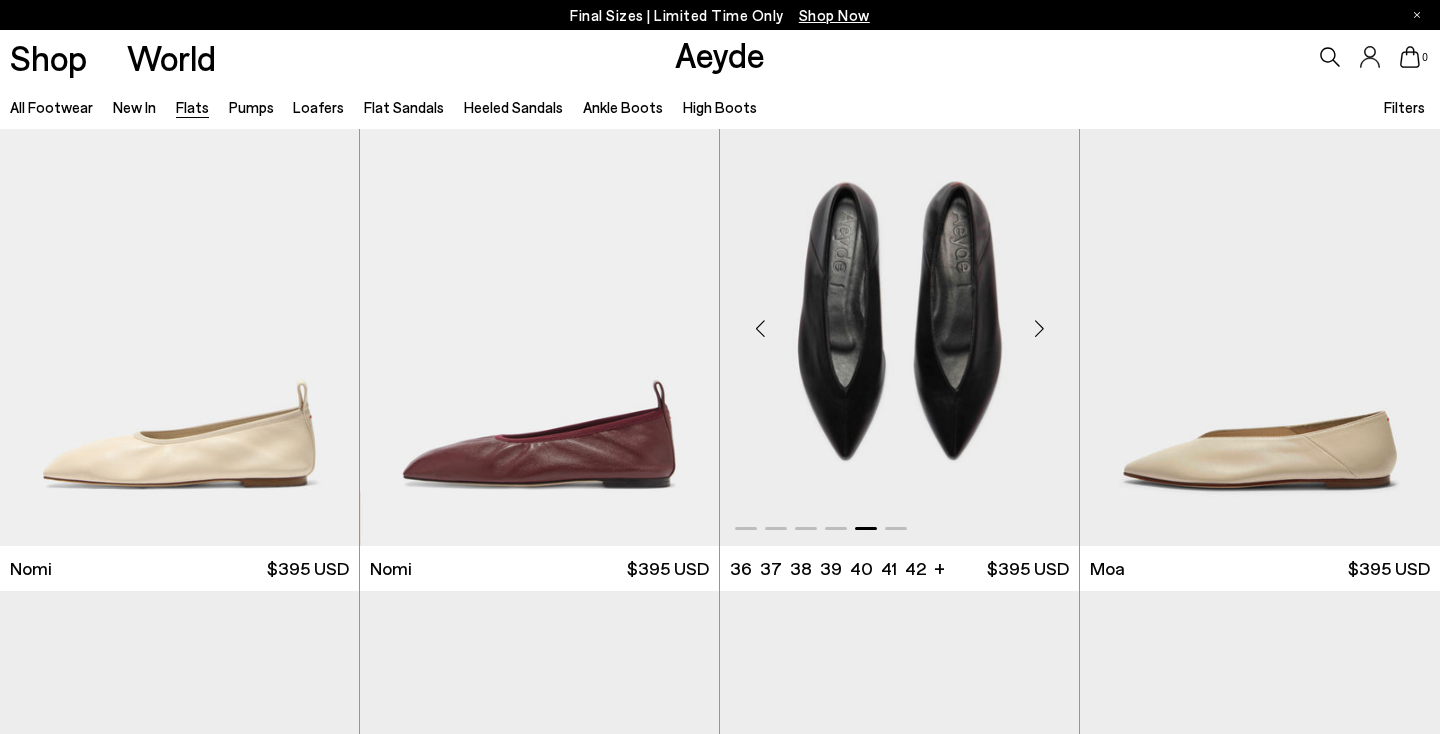 click at bounding box center (1039, 328) 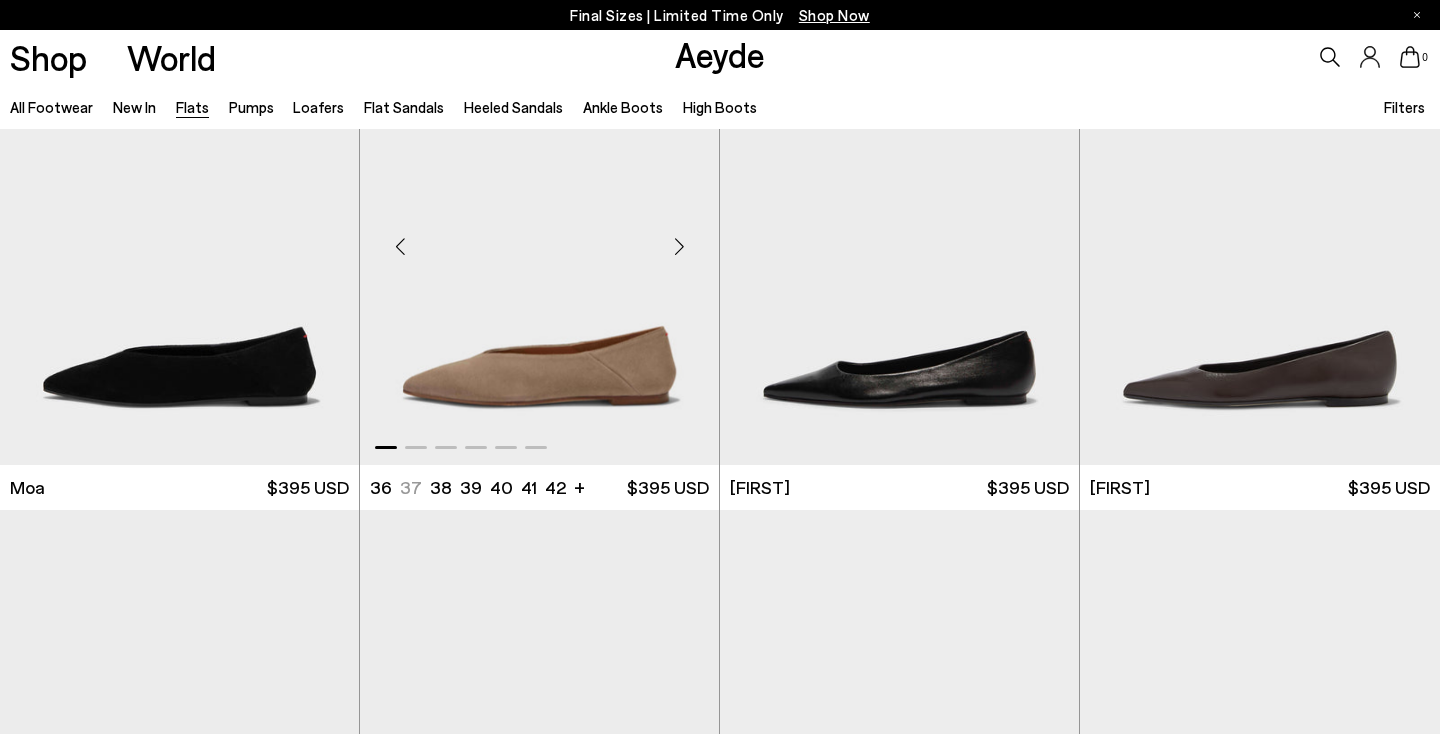 scroll, scrollTop: 2602, scrollLeft: 0, axis: vertical 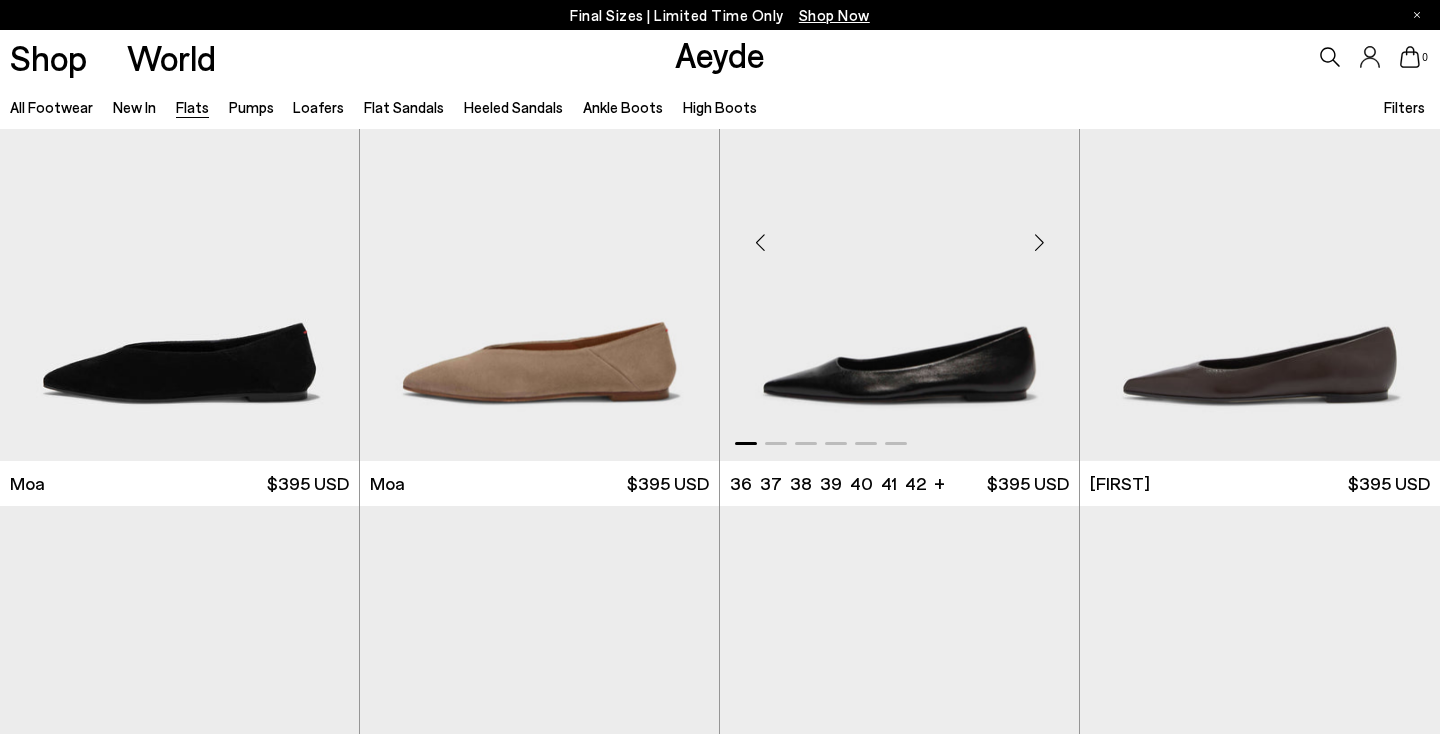 click at bounding box center (1039, 243) 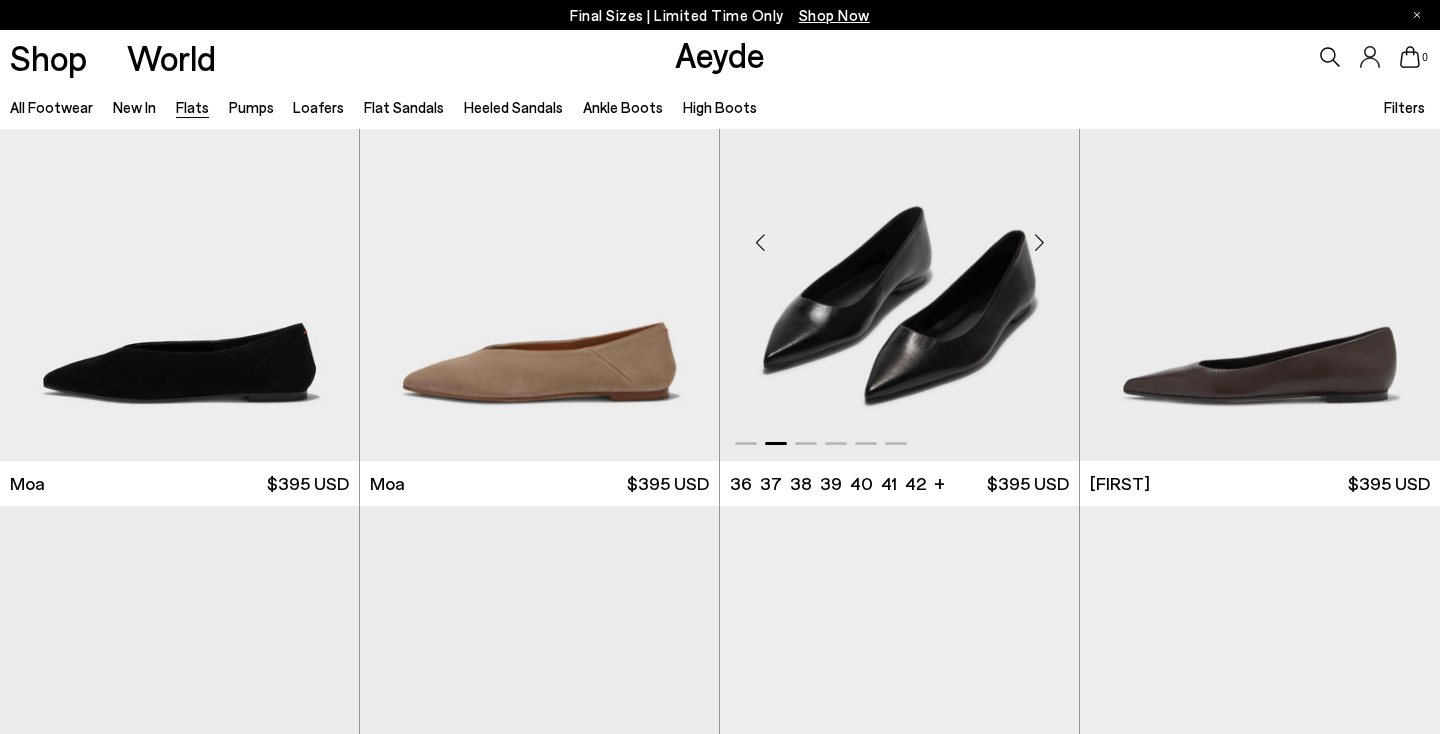 click at bounding box center (1039, 243) 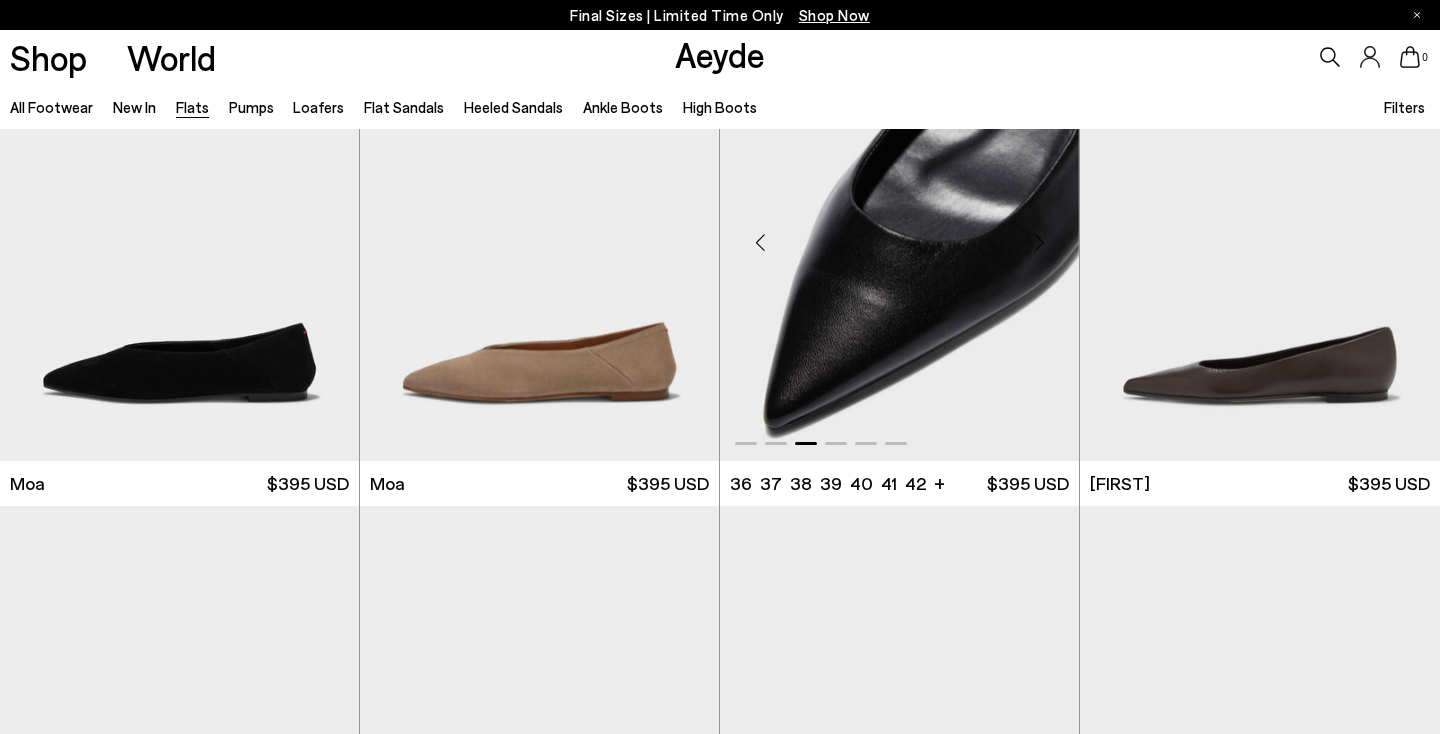 click at bounding box center [1039, 243] 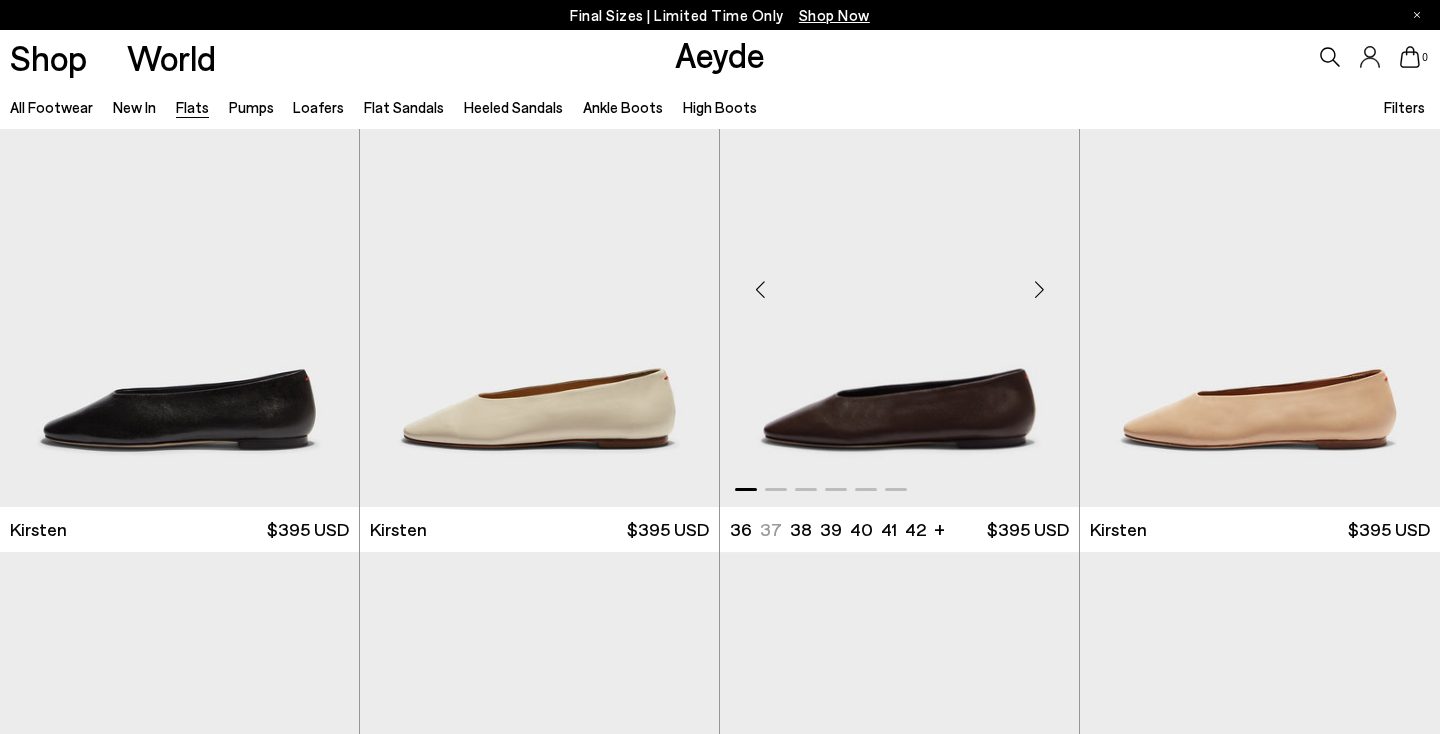 scroll, scrollTop: 4044, scrollLeft: 0, axis: vertical 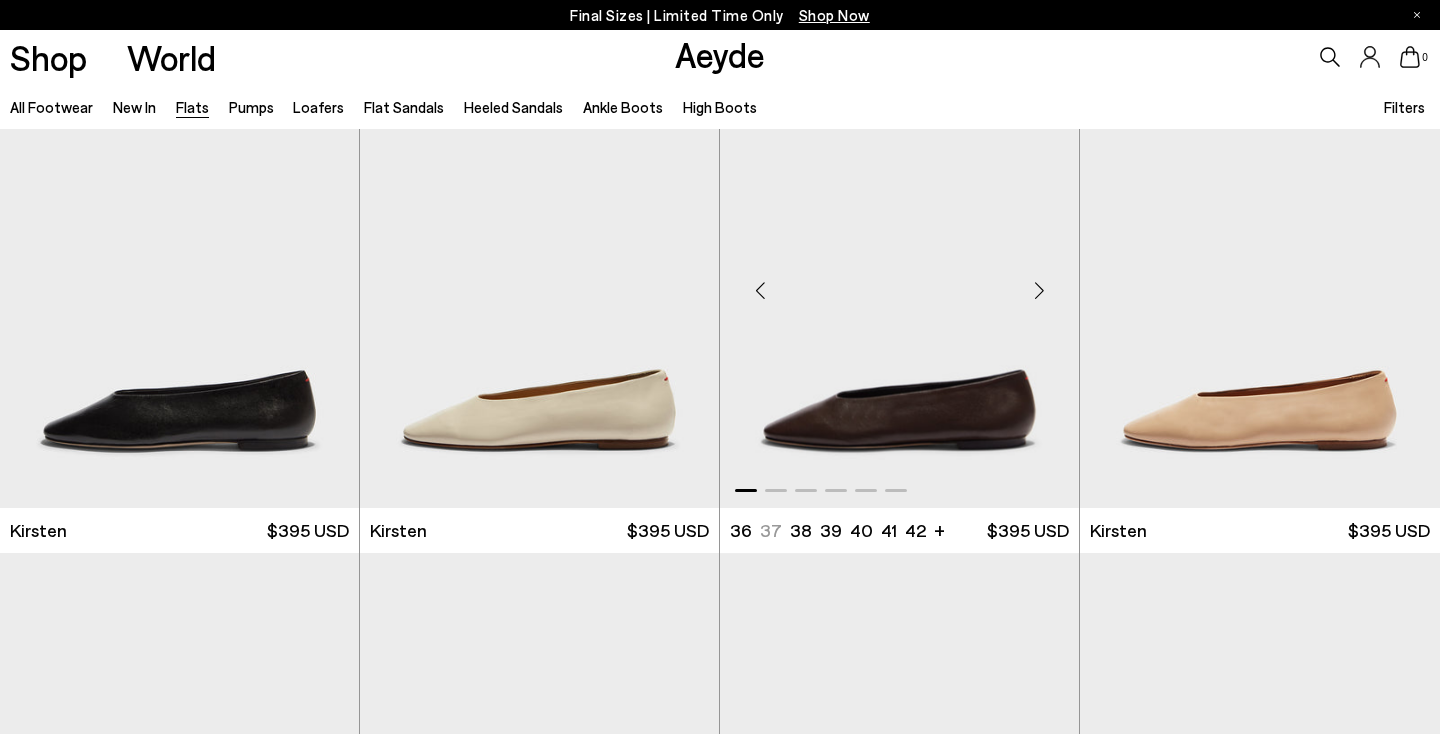 click at bounding box center (1039, 290) 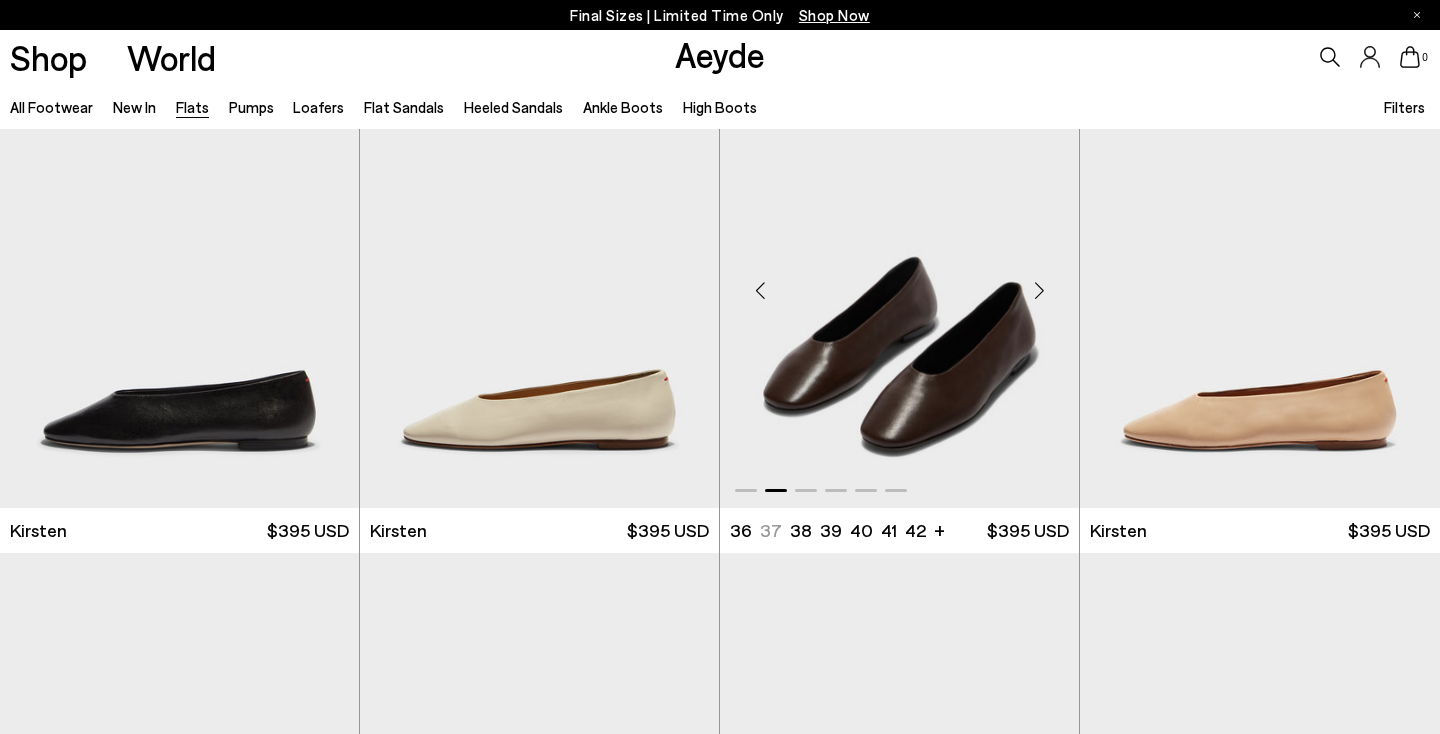 click at bounding box center (1039, 290) 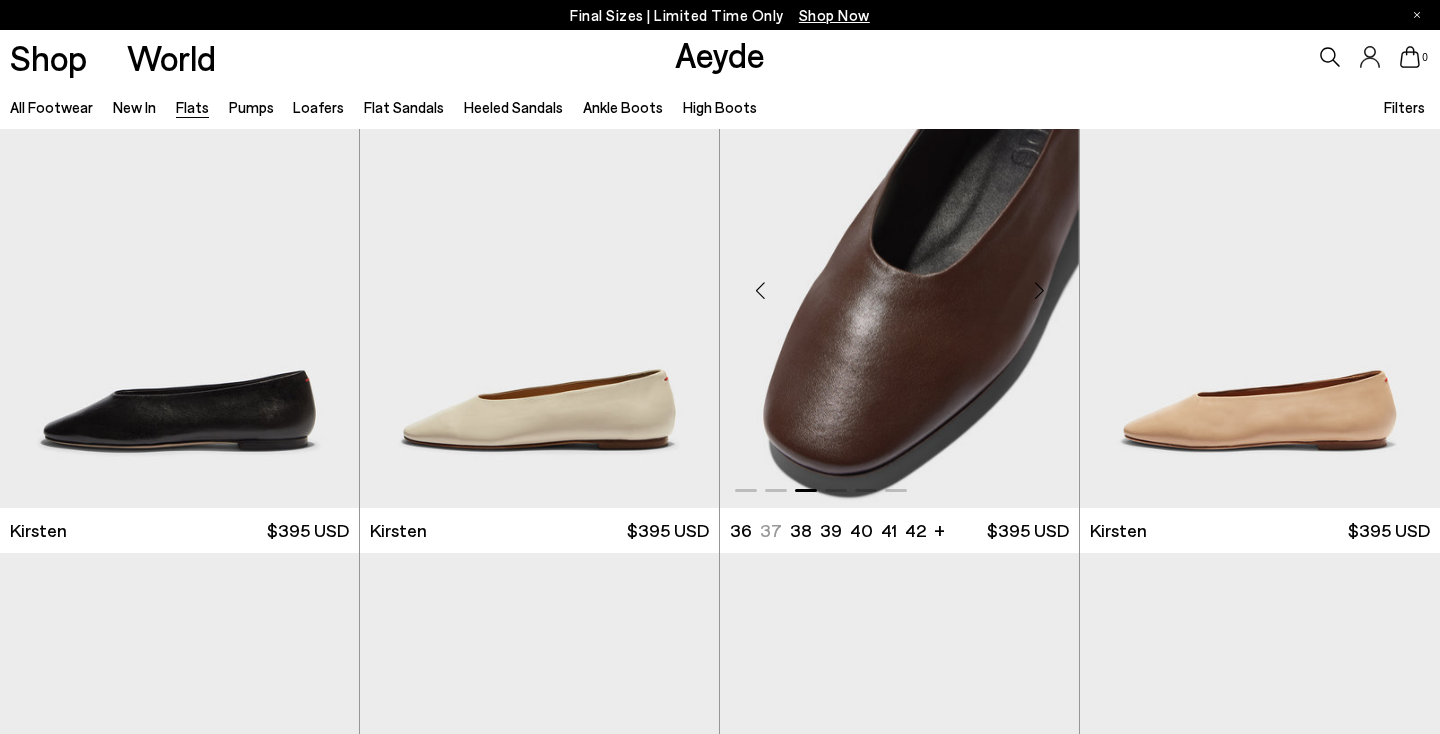 click at bounding box center (1039, 290) 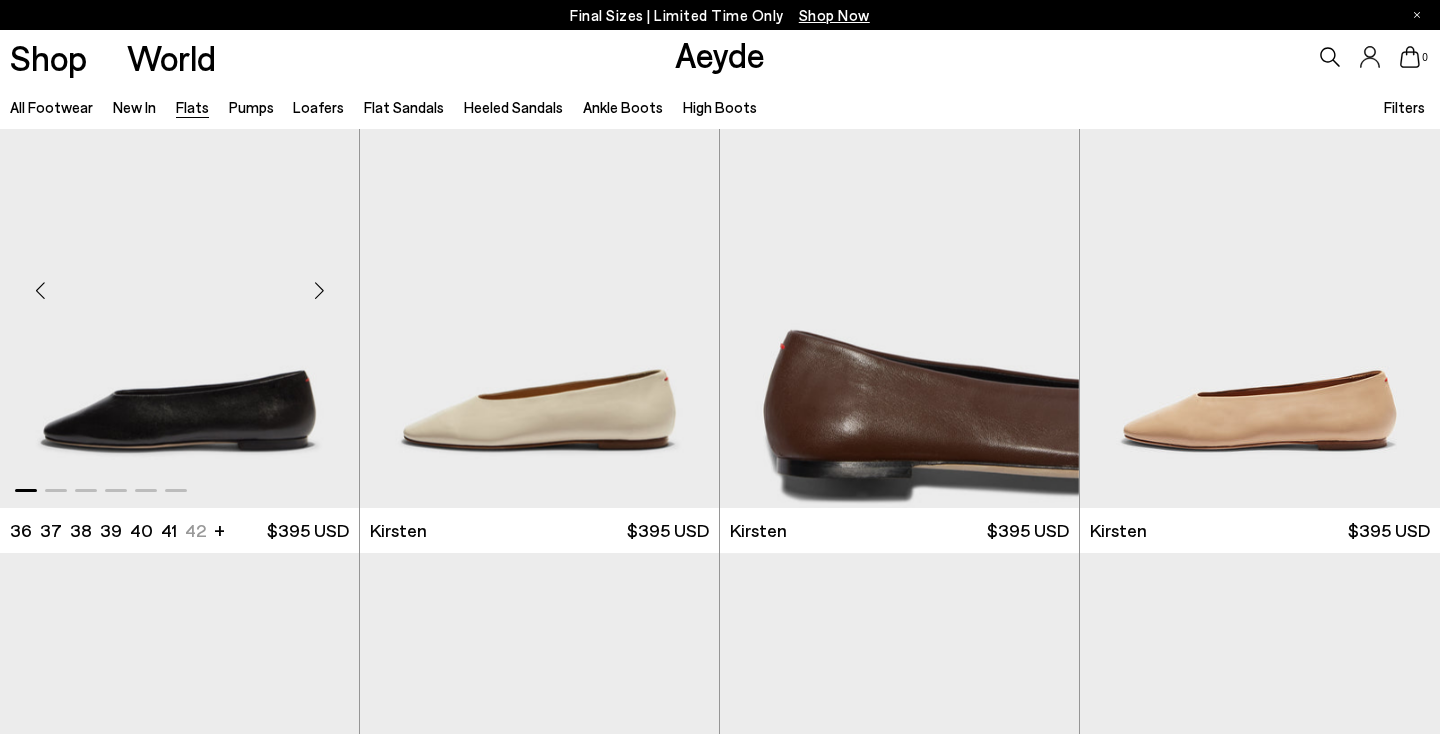 click at bounding box center [319, 290] 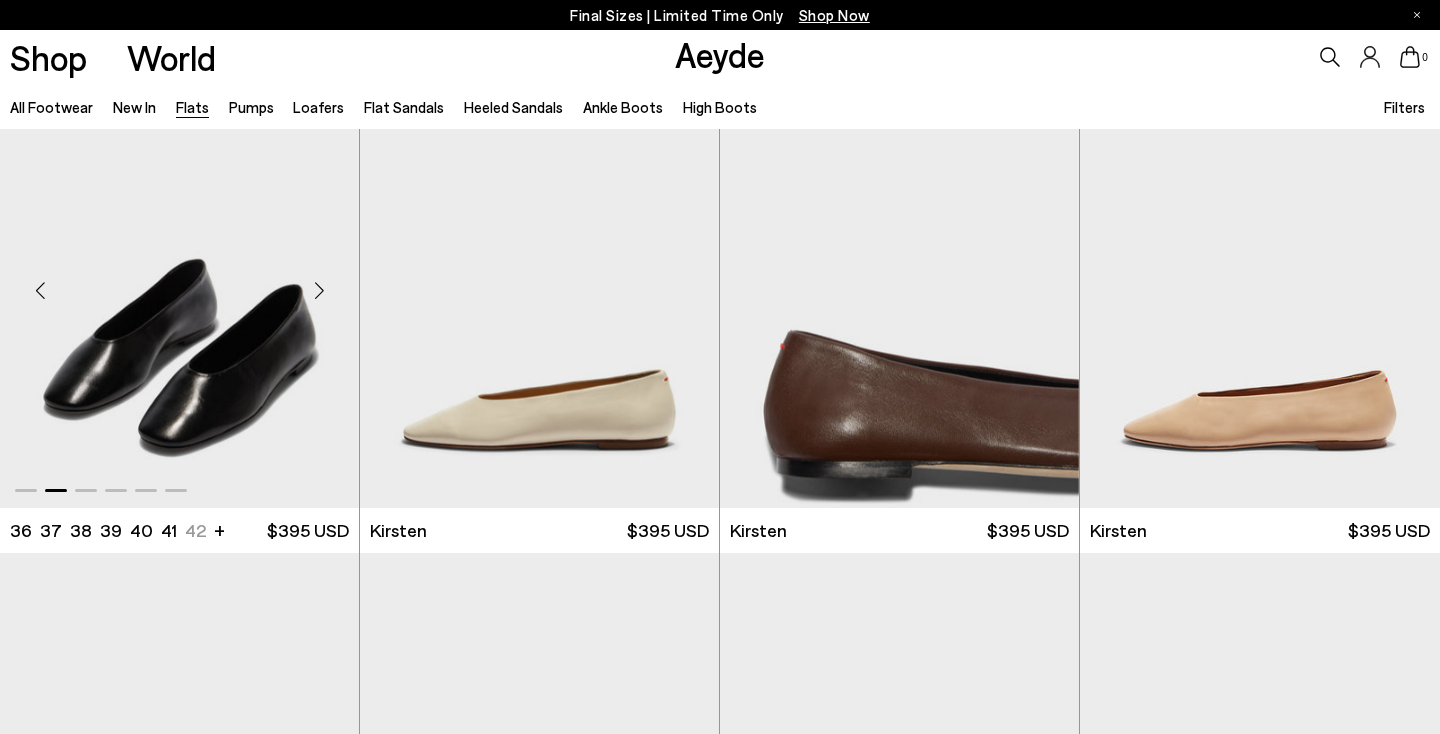 click at bounding box center [319, 290] 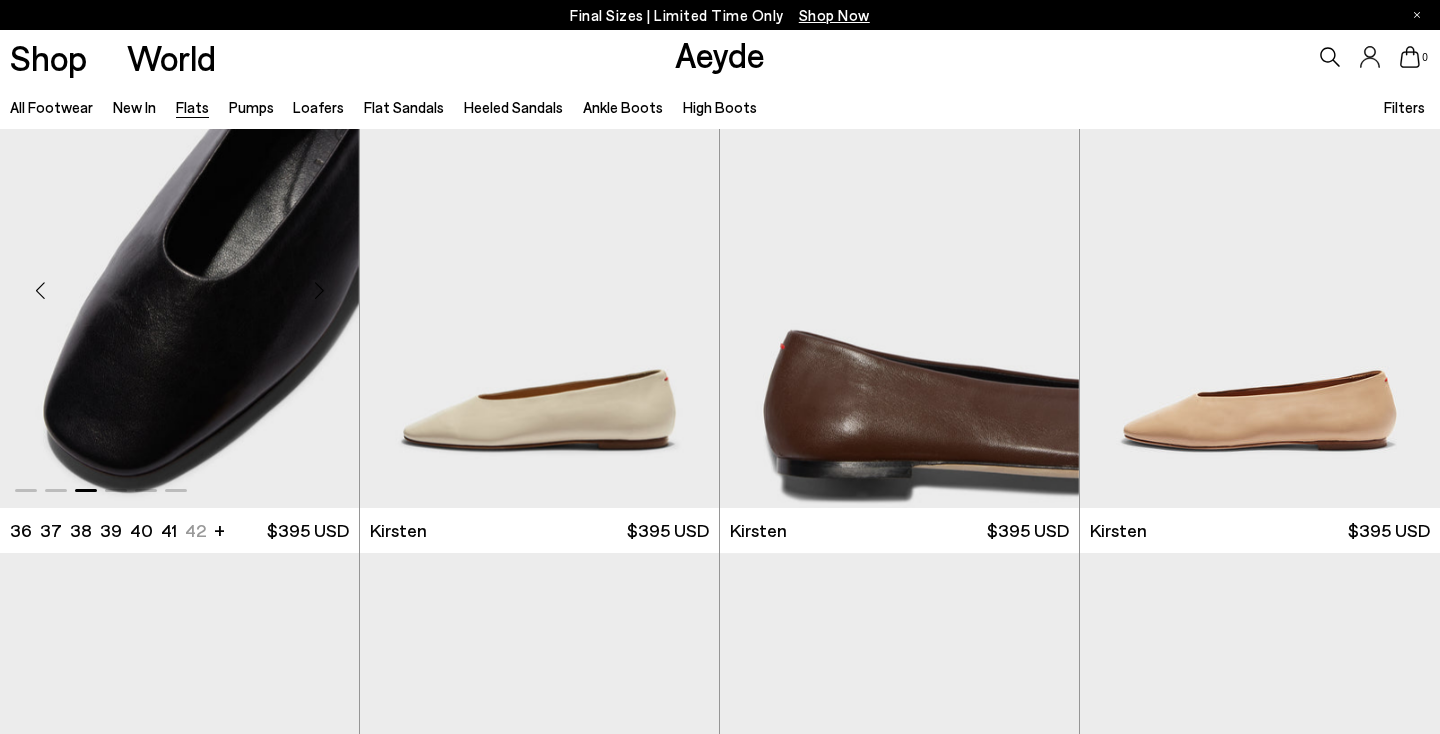 click at bounding box center [319, 290] 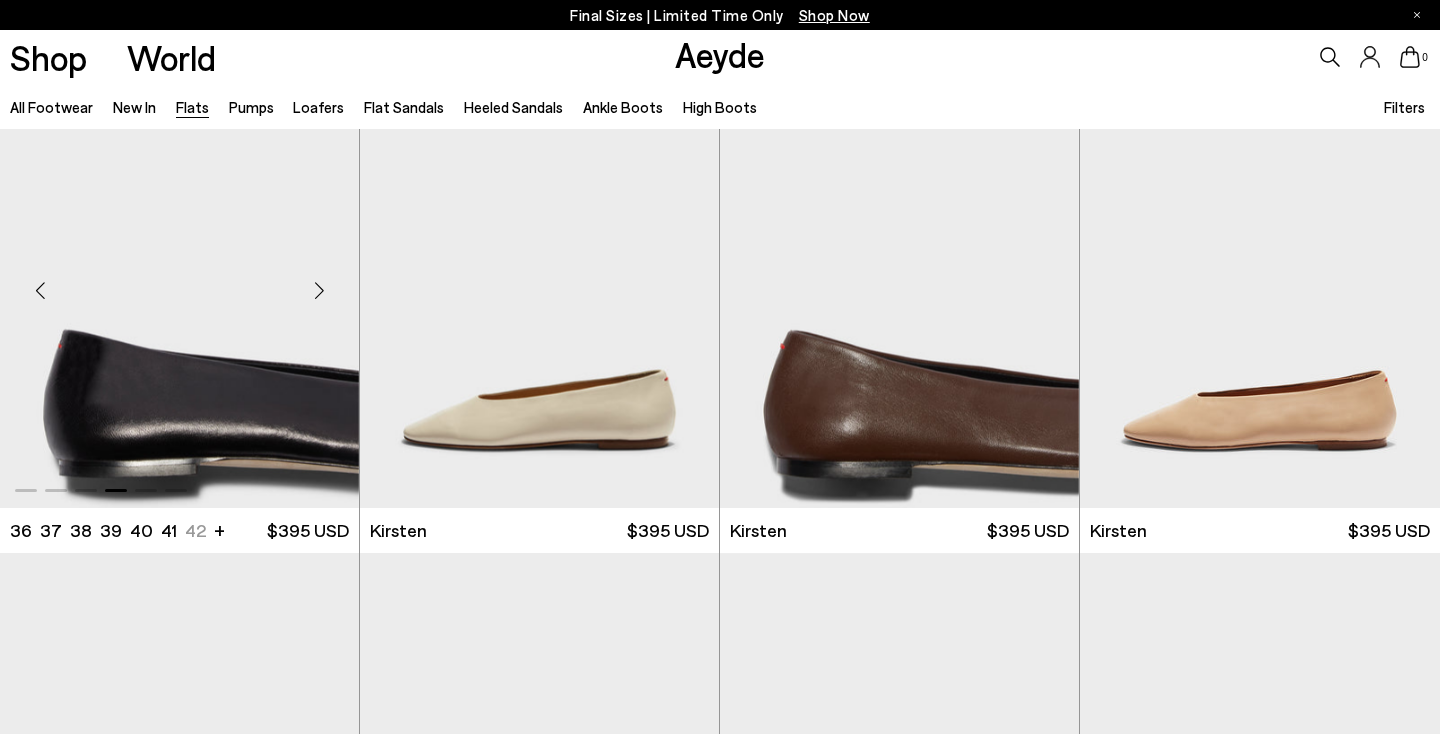 click at bounding box center [319, 290] 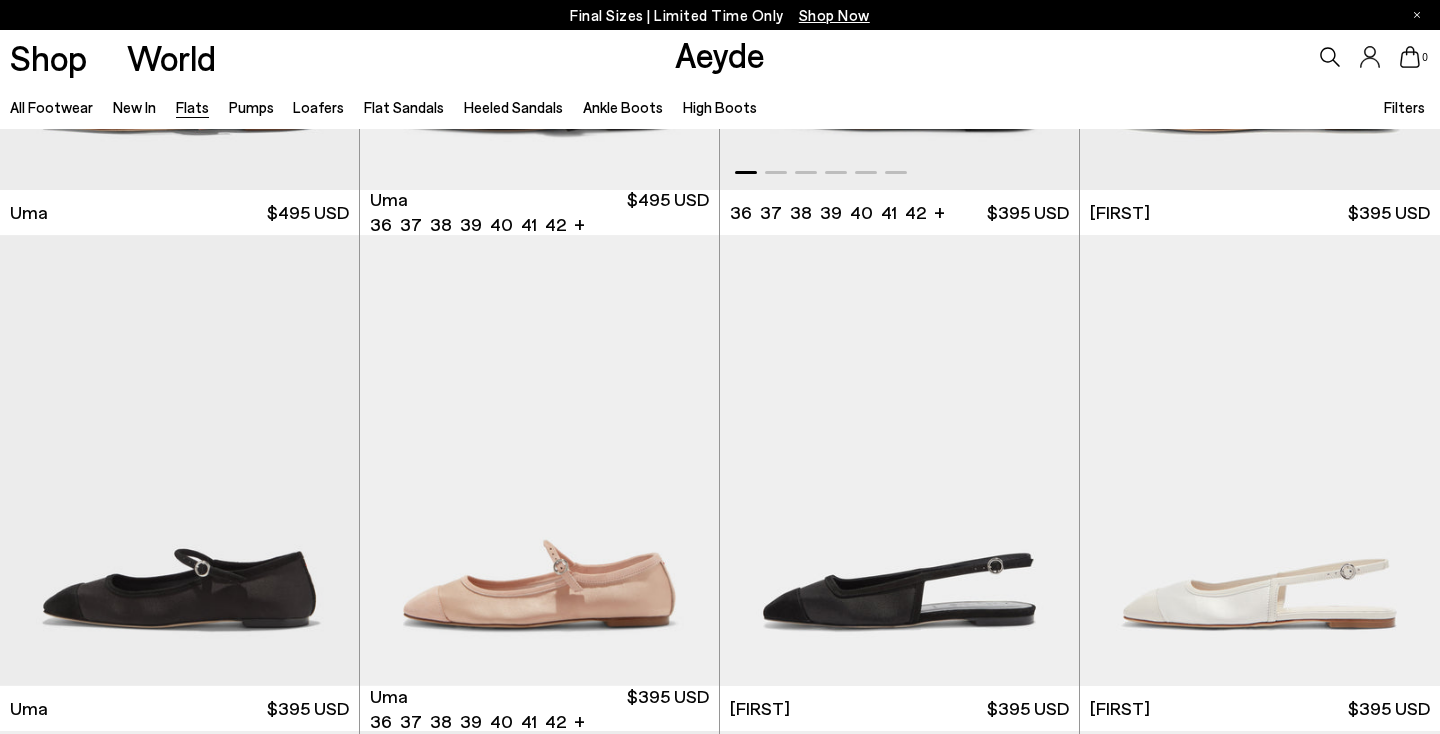 scroll, scrollTop: 8334, scrollLeft: 0, axis: vertical 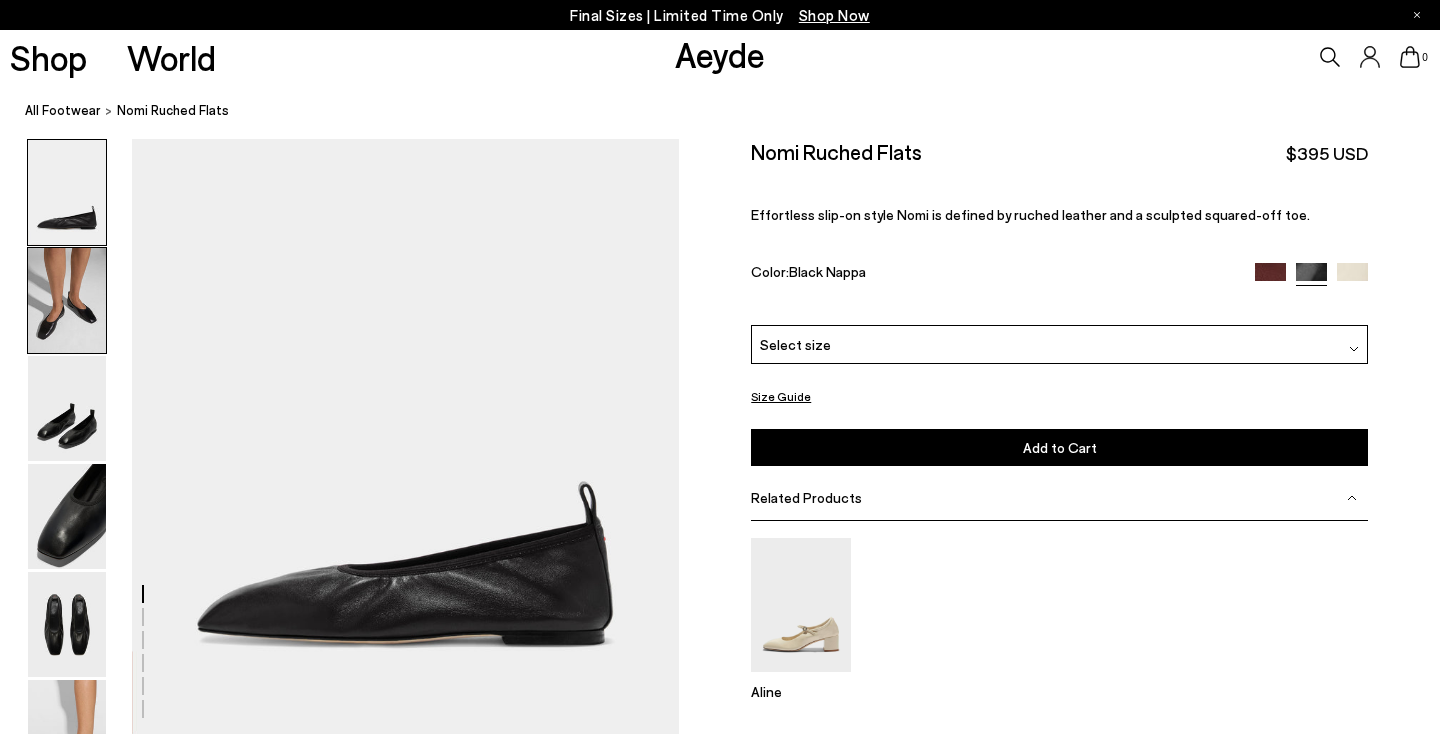 click at bounding box center [67, 300] 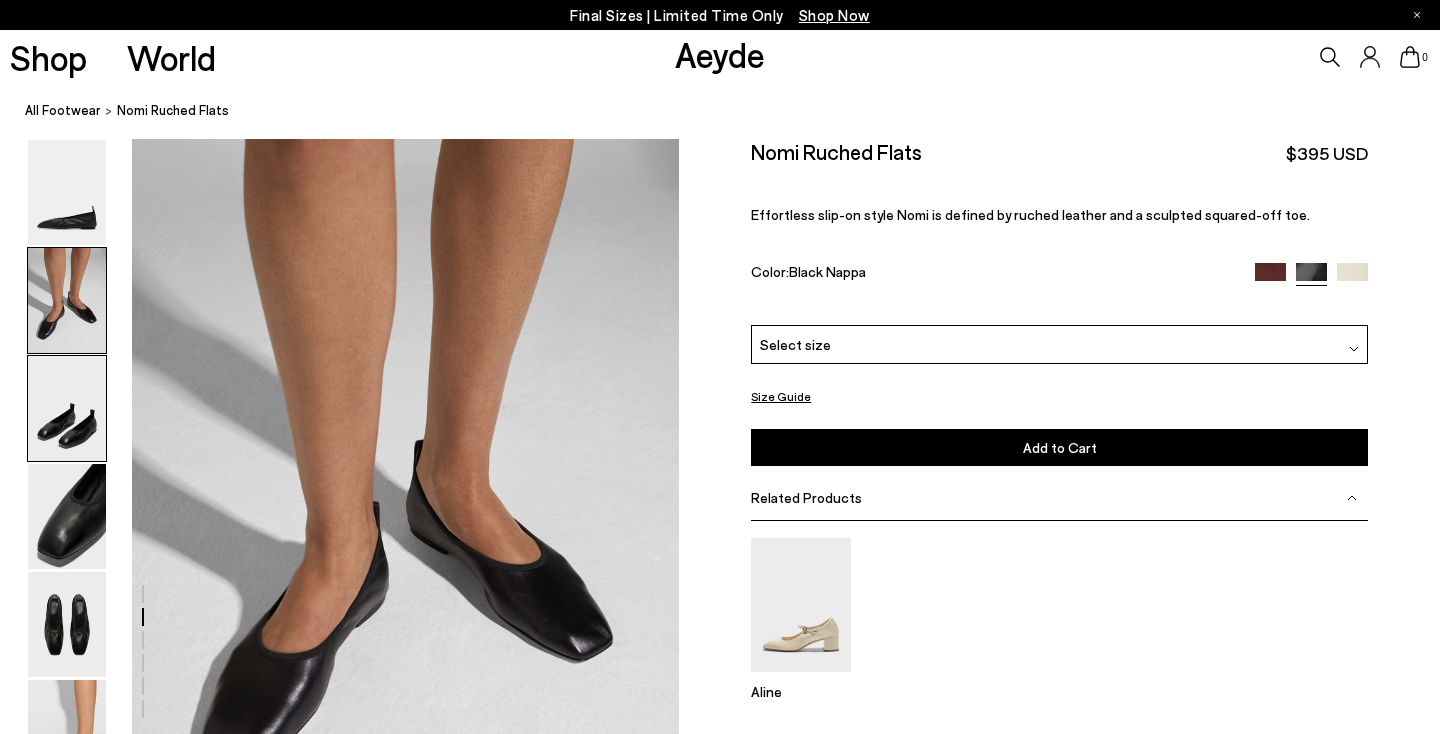 click at bounding box center (67, 408) 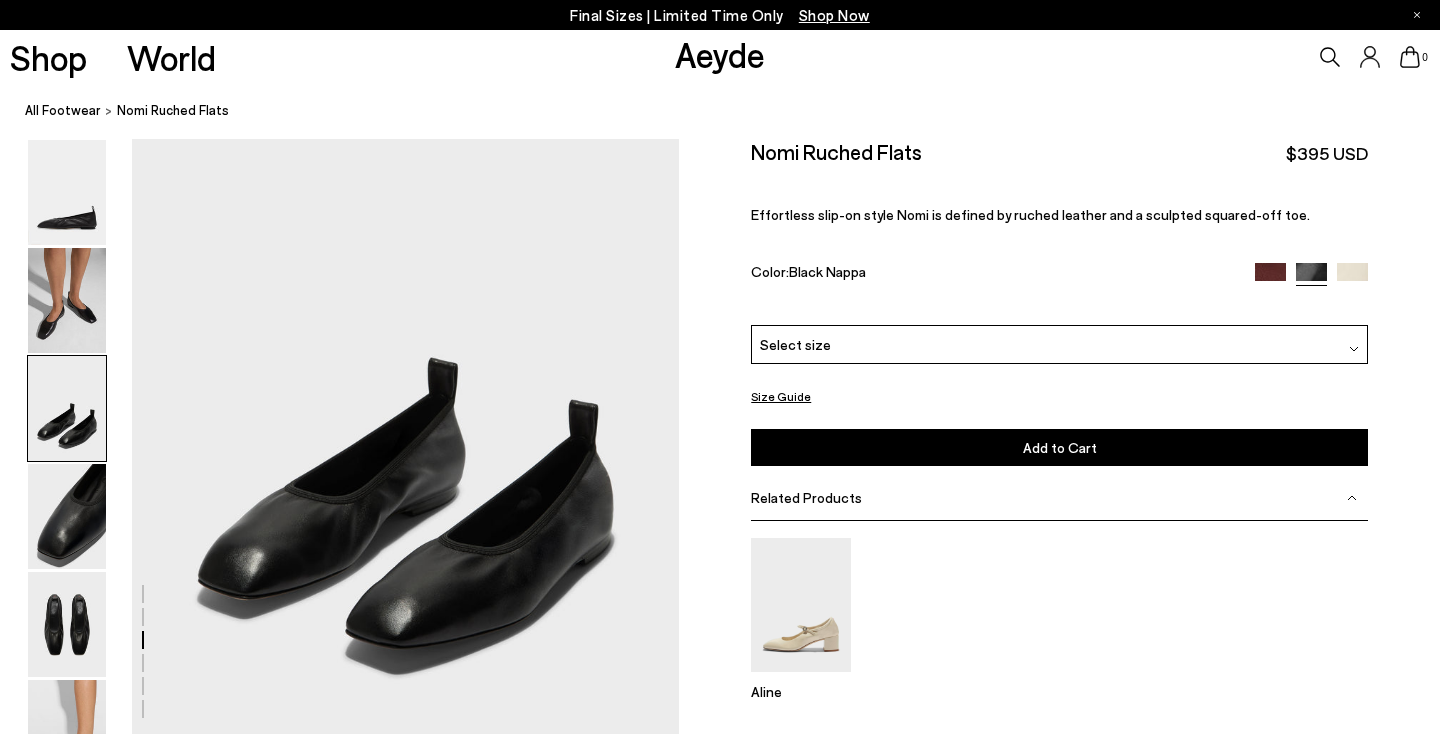 scroll, scrollTop: 1440, scrollLeft: 0, axis: vertical 